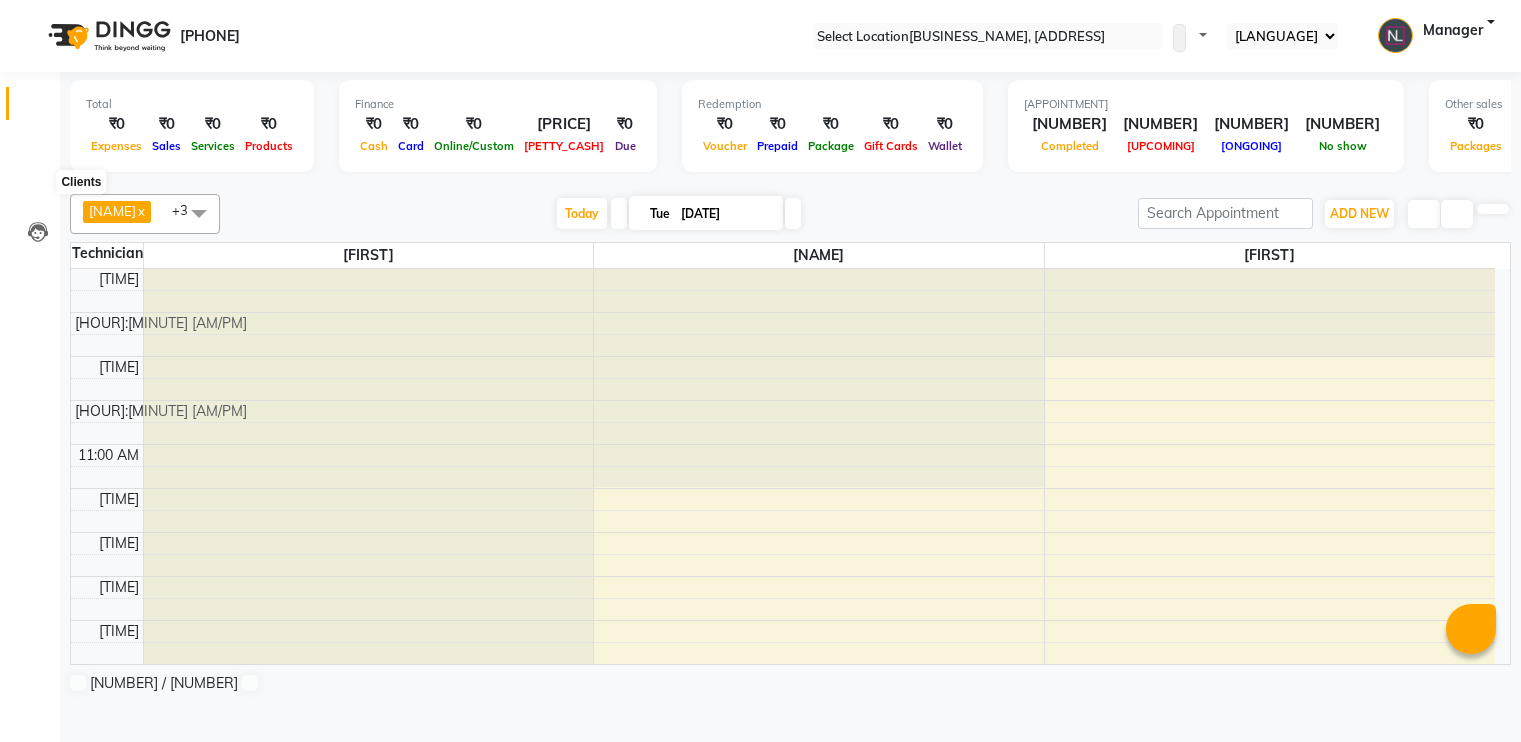 scroll, scrollTop: 0, scrollLeft: 0, axis: both 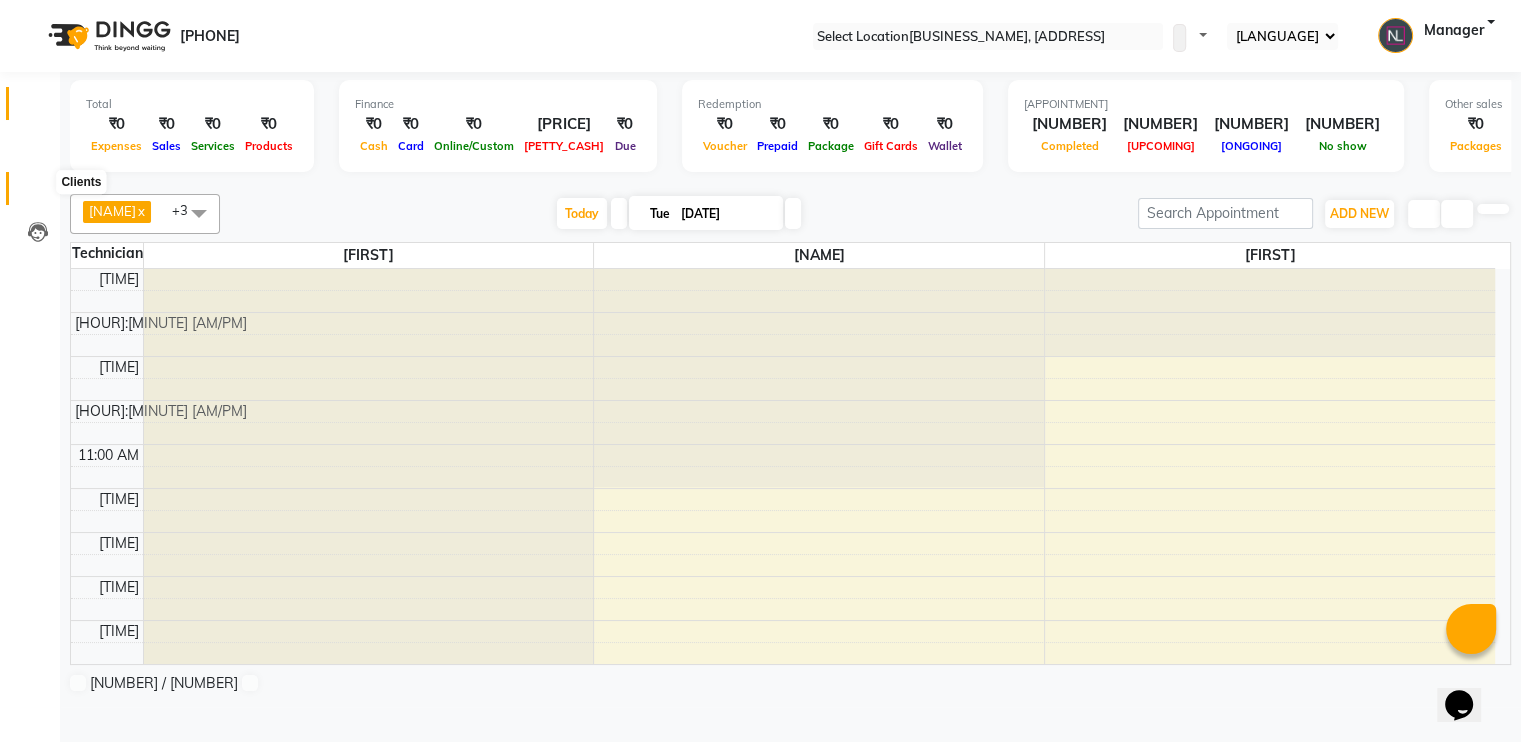 click at bounding box center (38, 193) 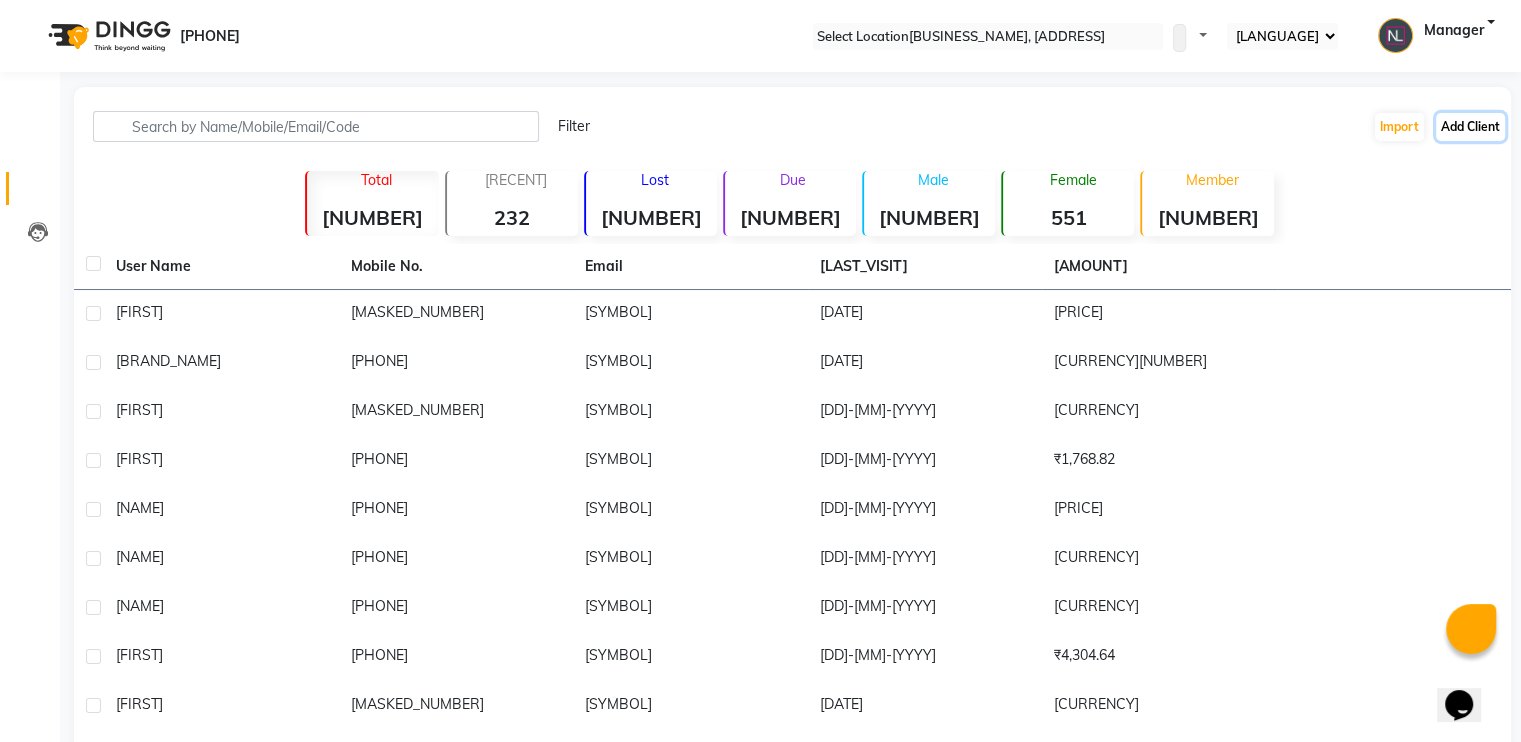 click on "Add Client" at bounding box center [1470, 127] 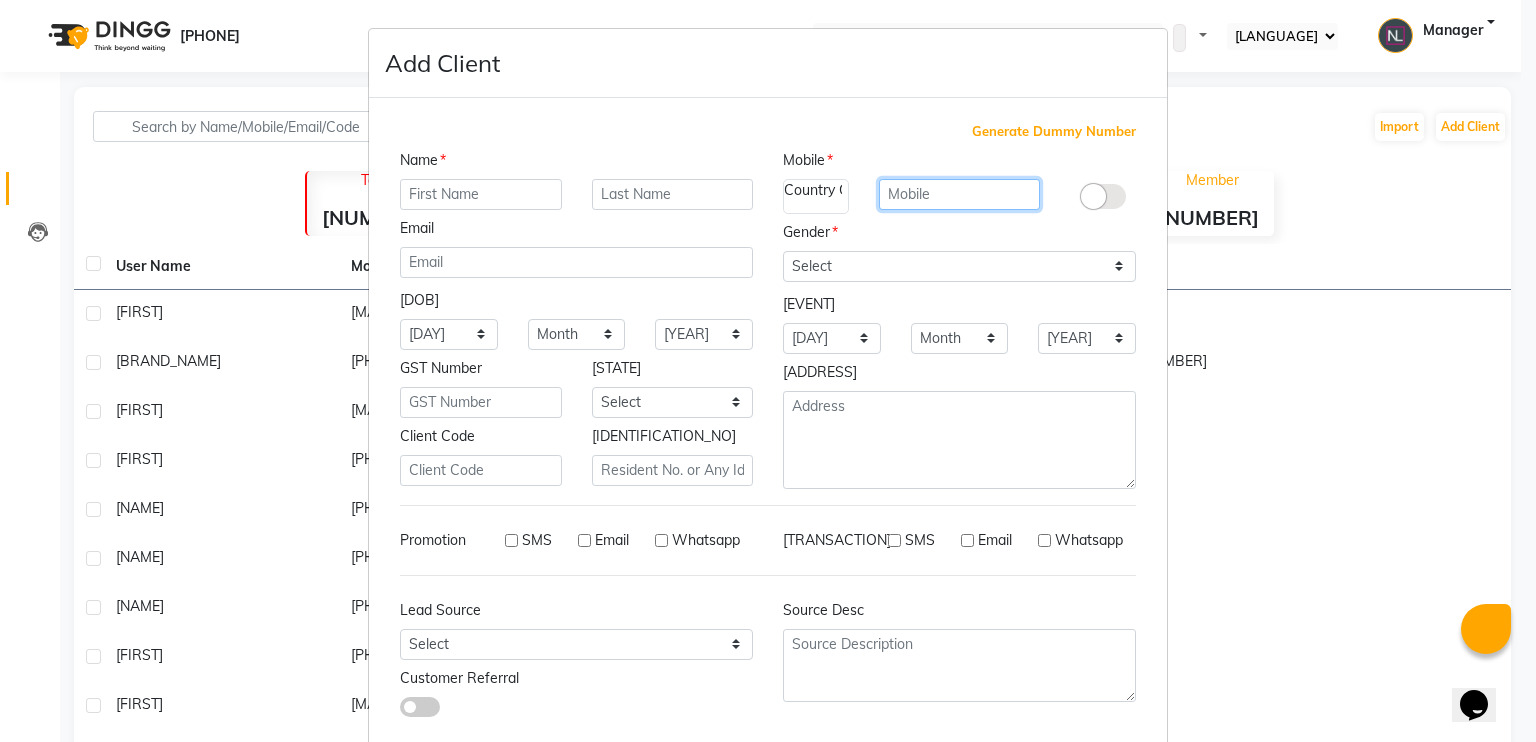 click at bounding box center (960, 194) 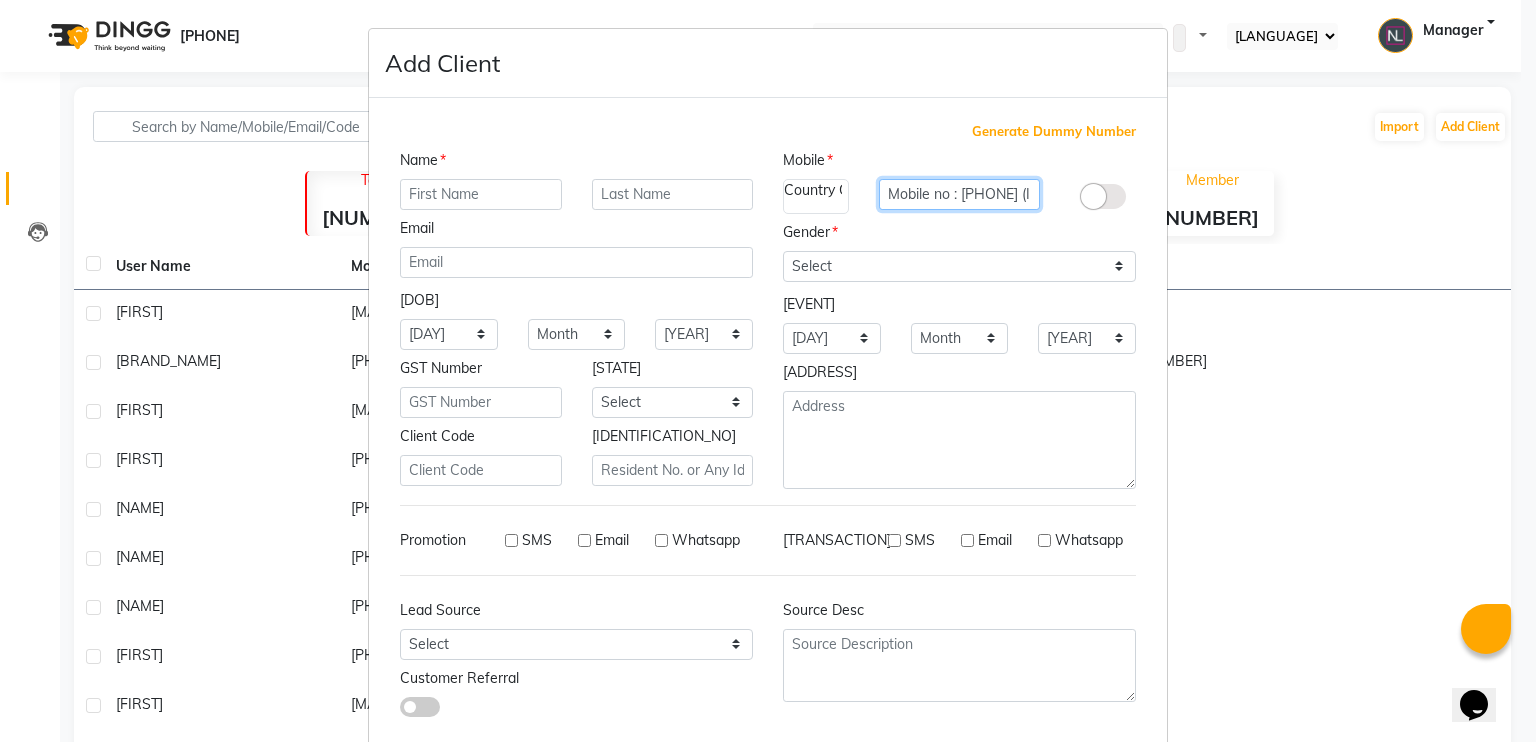 type on "Mobile no : [PHONE] (Instagram) nailashes_btm" 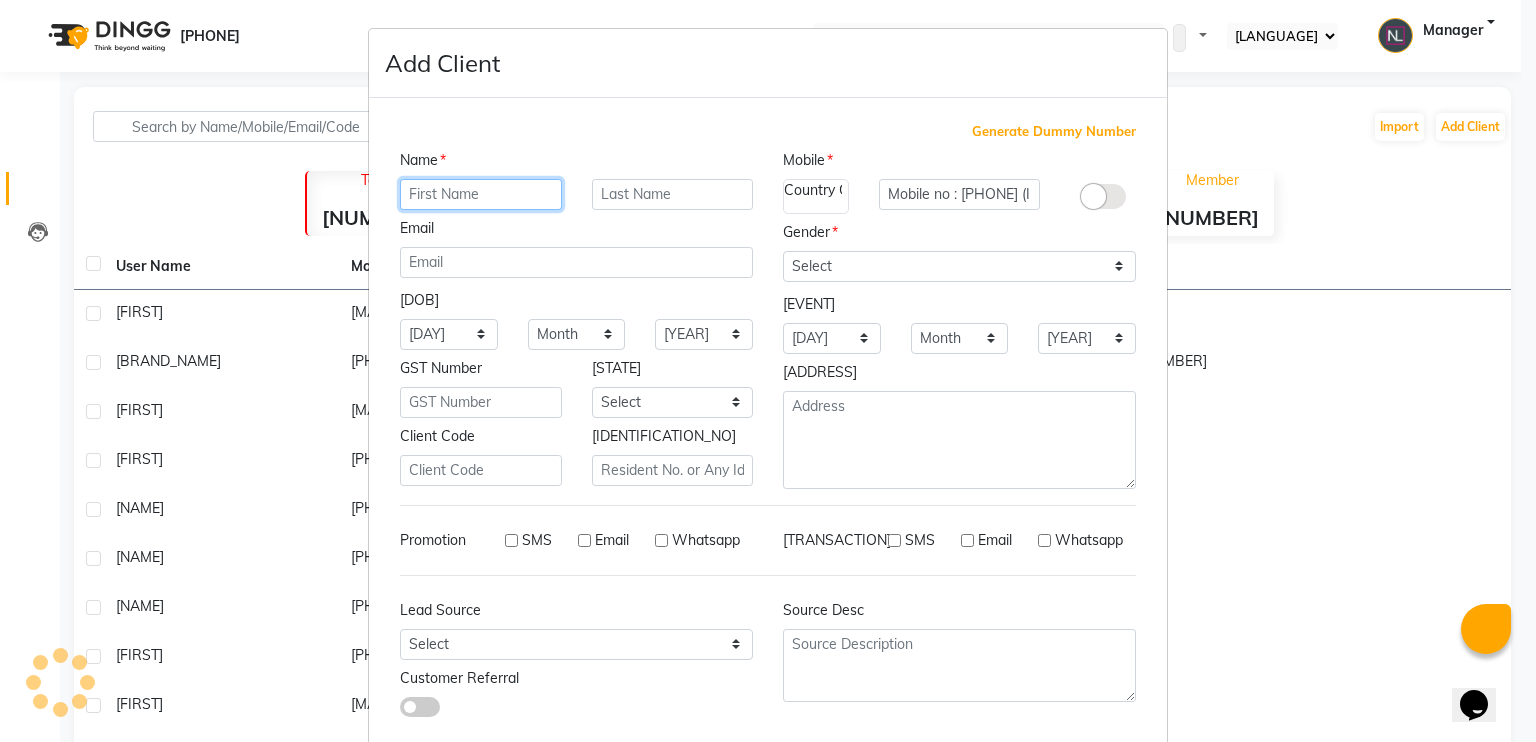 click at bounding box center [481, 194] 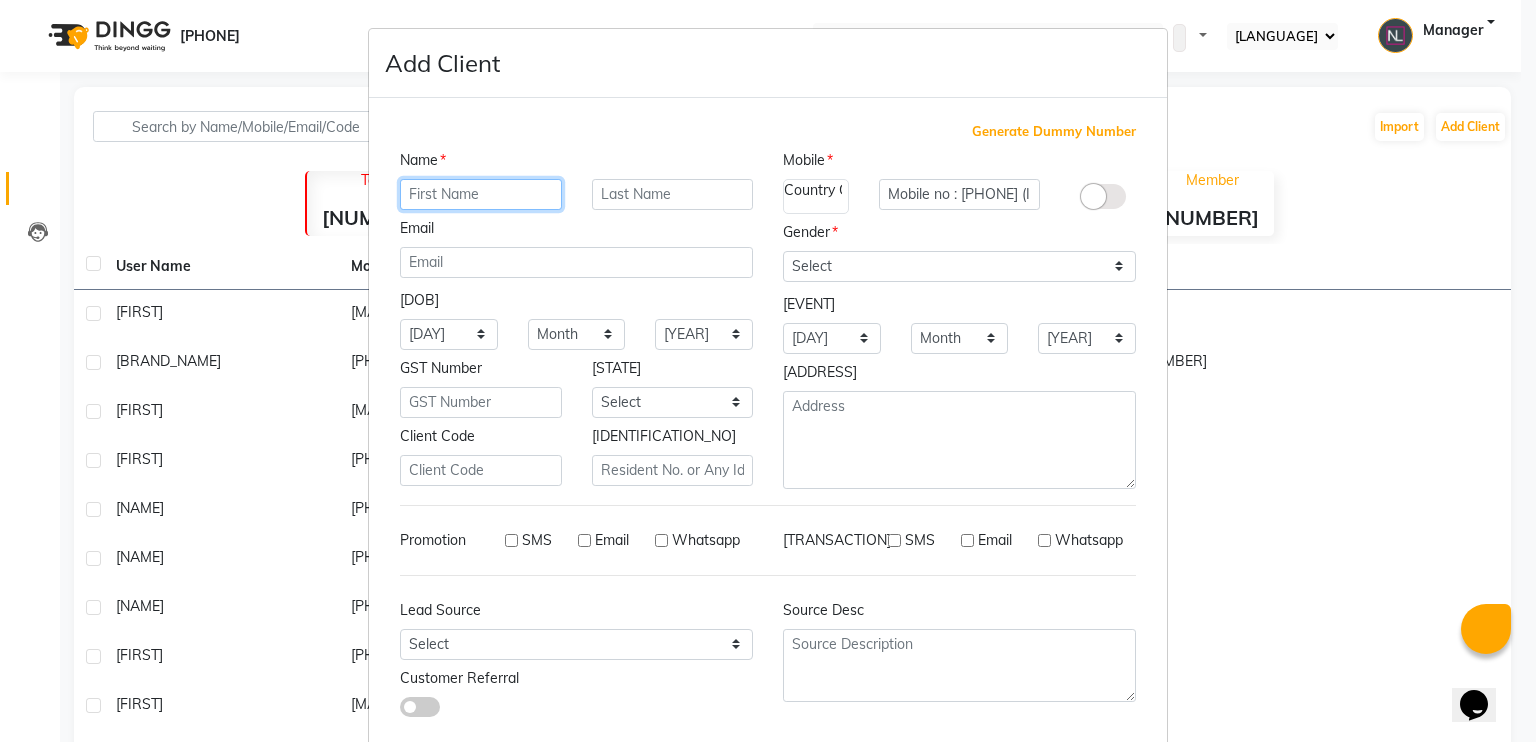 click on "Add" at bounding box center [1038, 786] 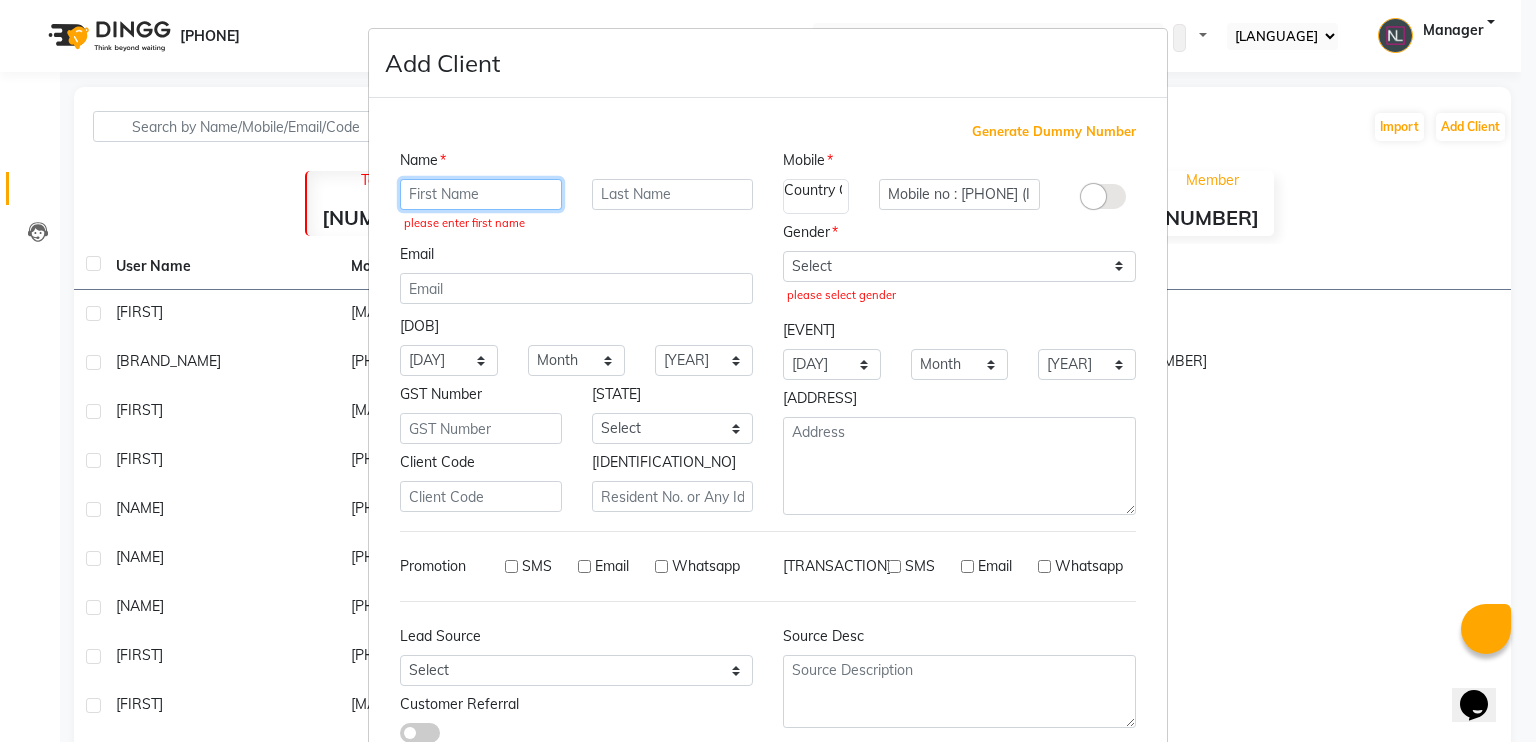 click on "Add" at bounding box center (1038, 812) 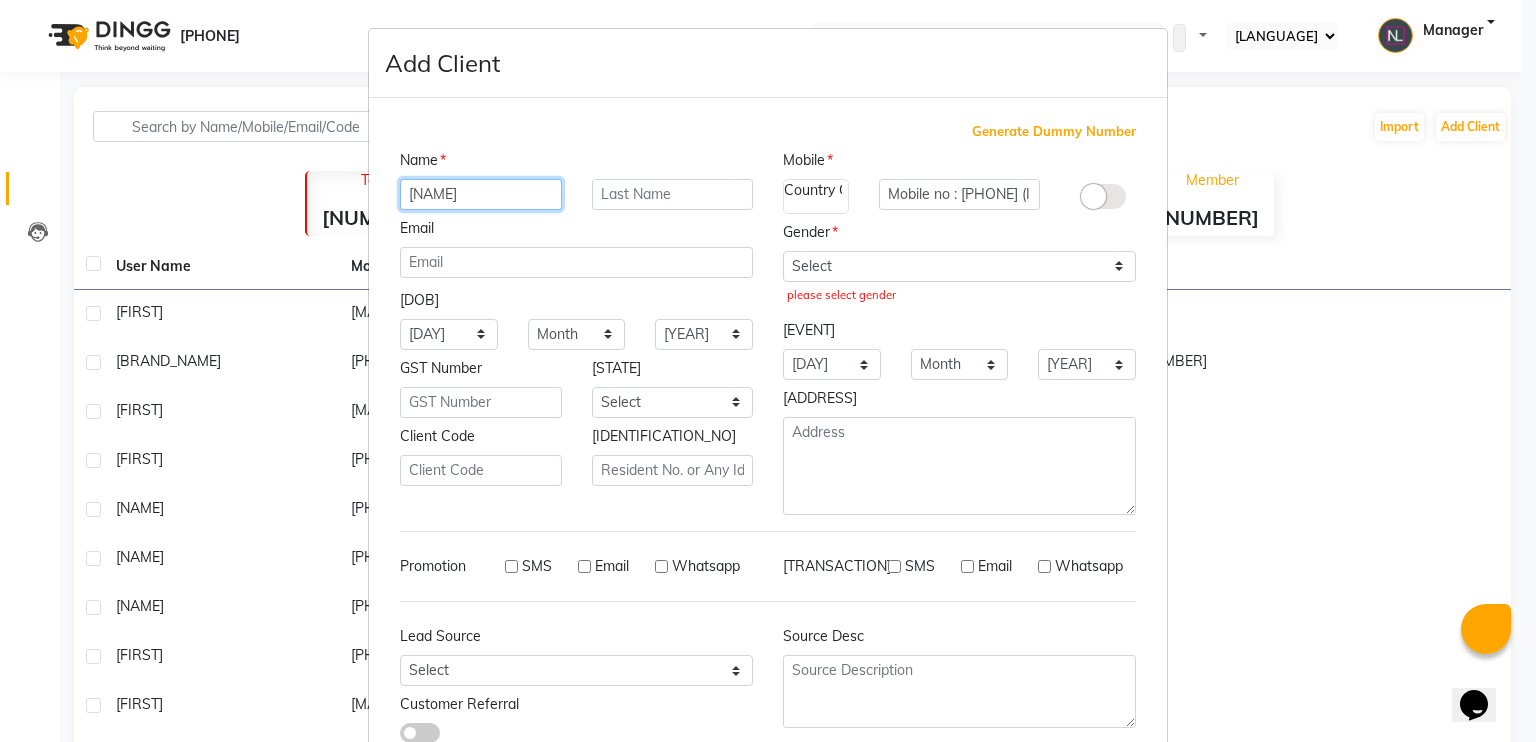 type on "[NAME]" 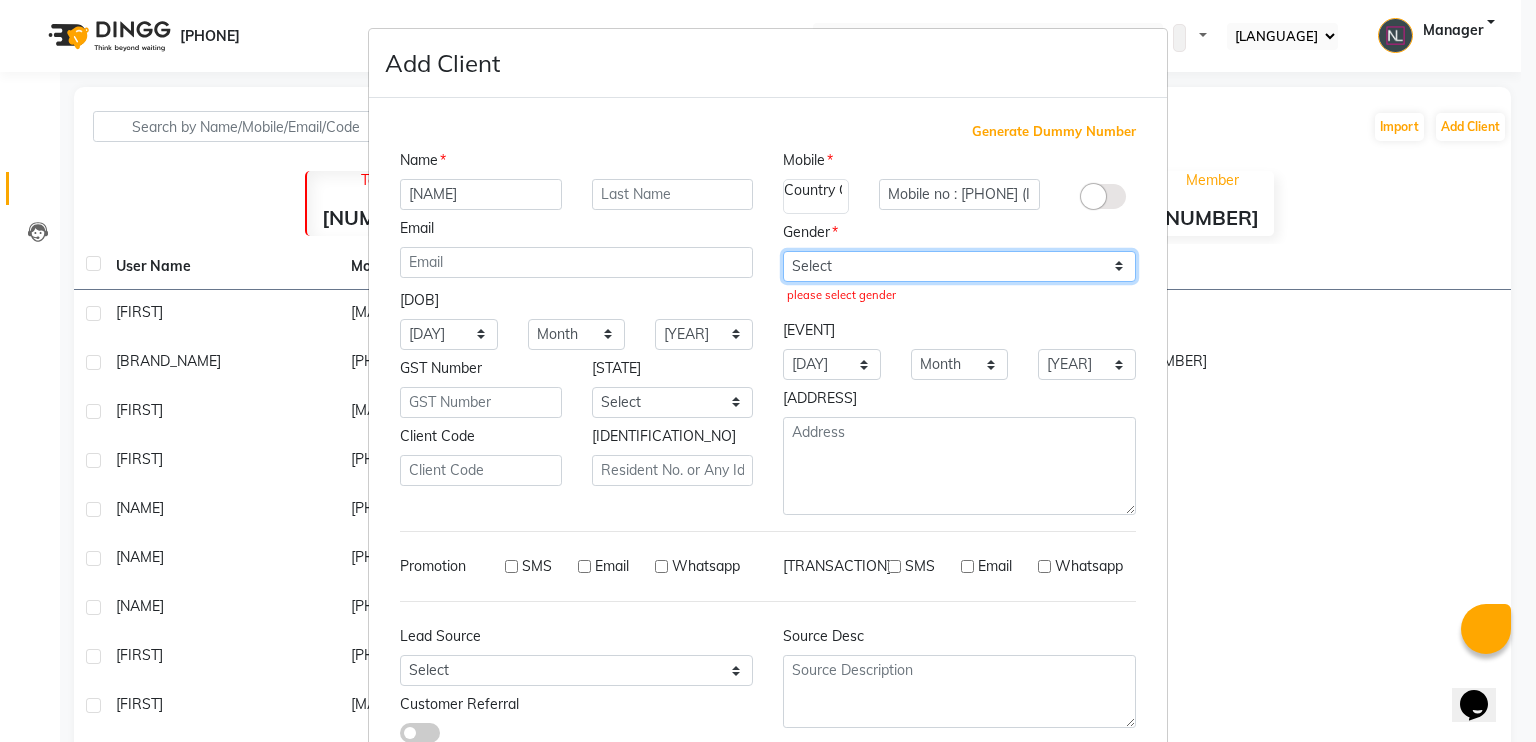 click on "Select Male Female Other Prefer Not To Say" at bounding box center [959, 266] 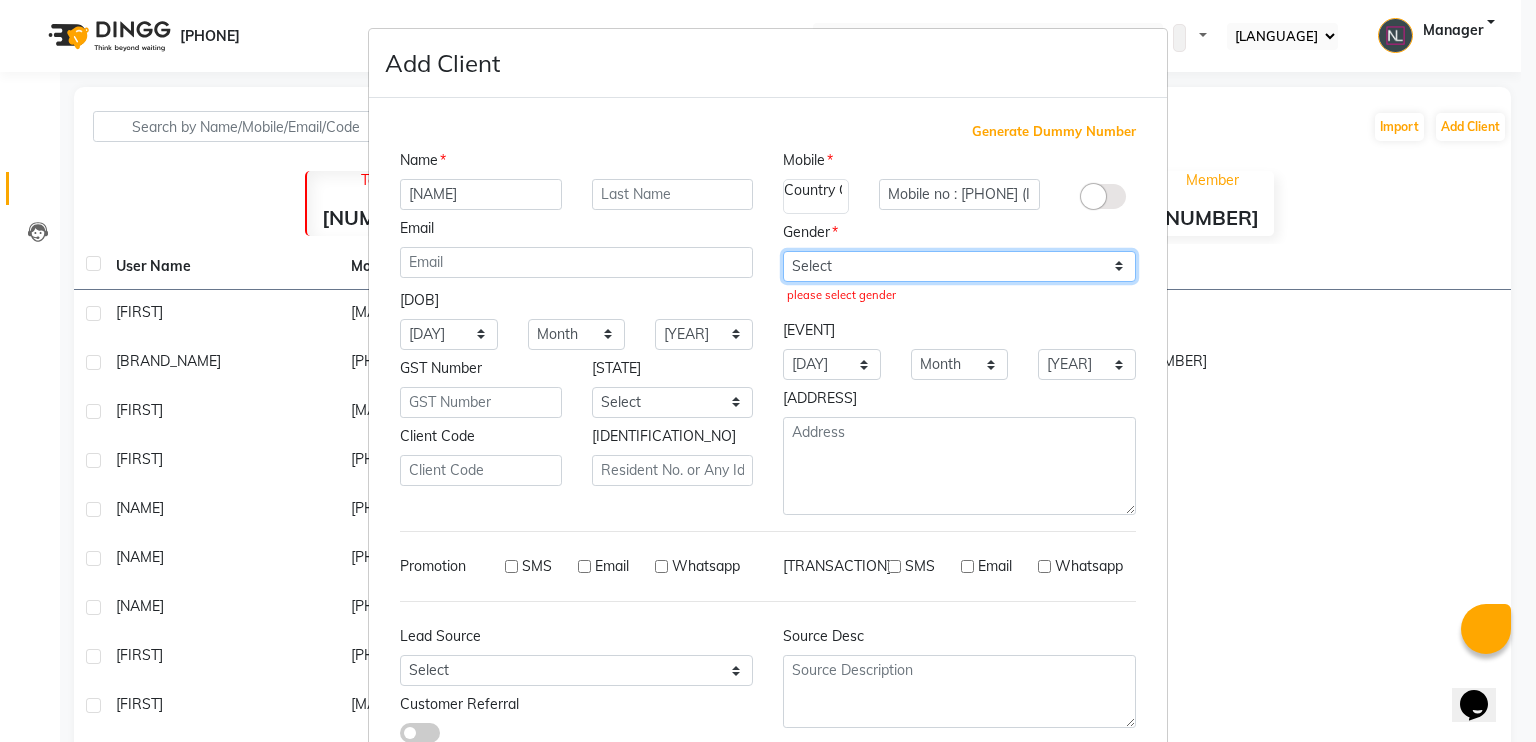 select on "female" 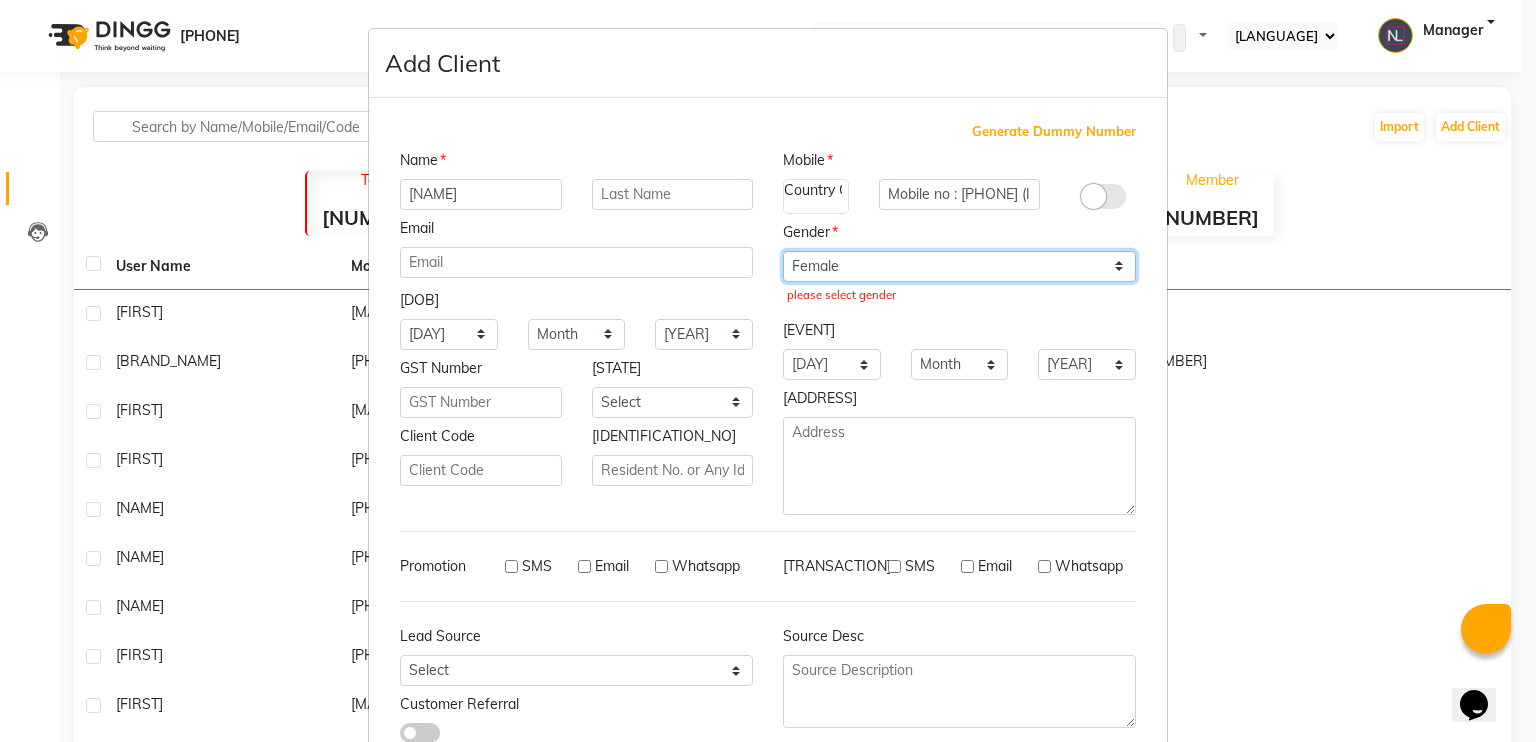 click on "Select Male Female Other Prefer Not To Say" at bounding box center (959, 266) 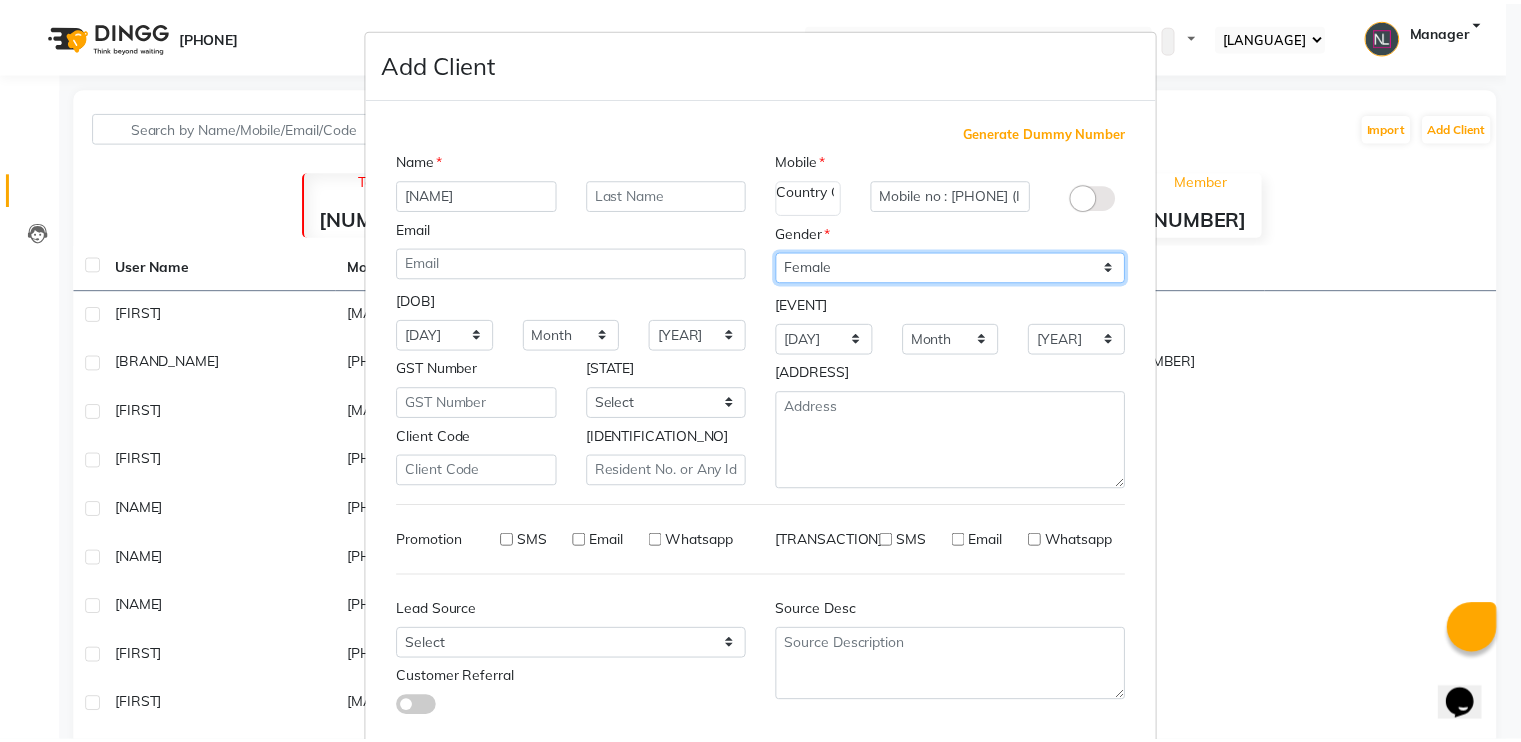 scroll, scrollTop: 114, scrollLeft: 0, axis: vertical 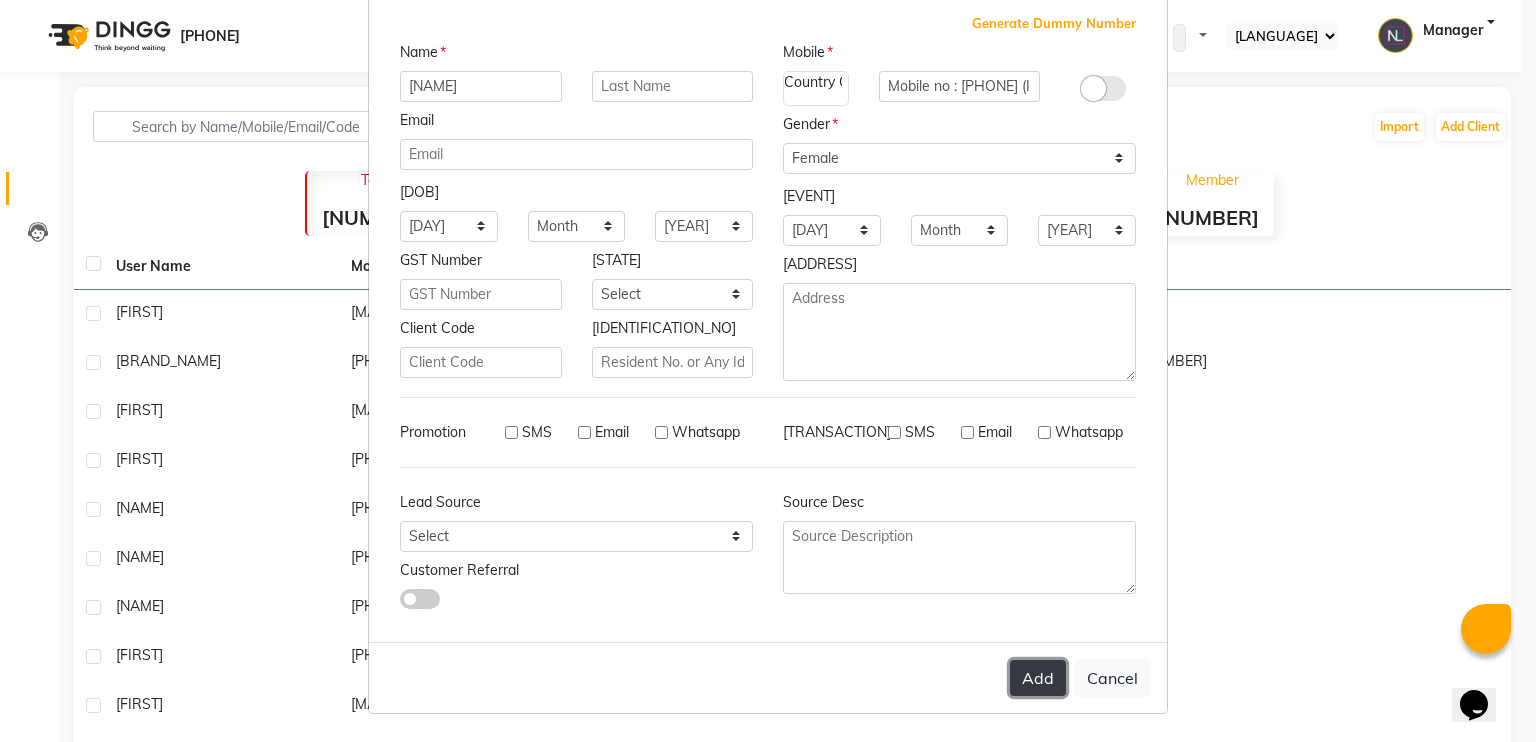 click on "Add" at bounding box center (1038, 678) 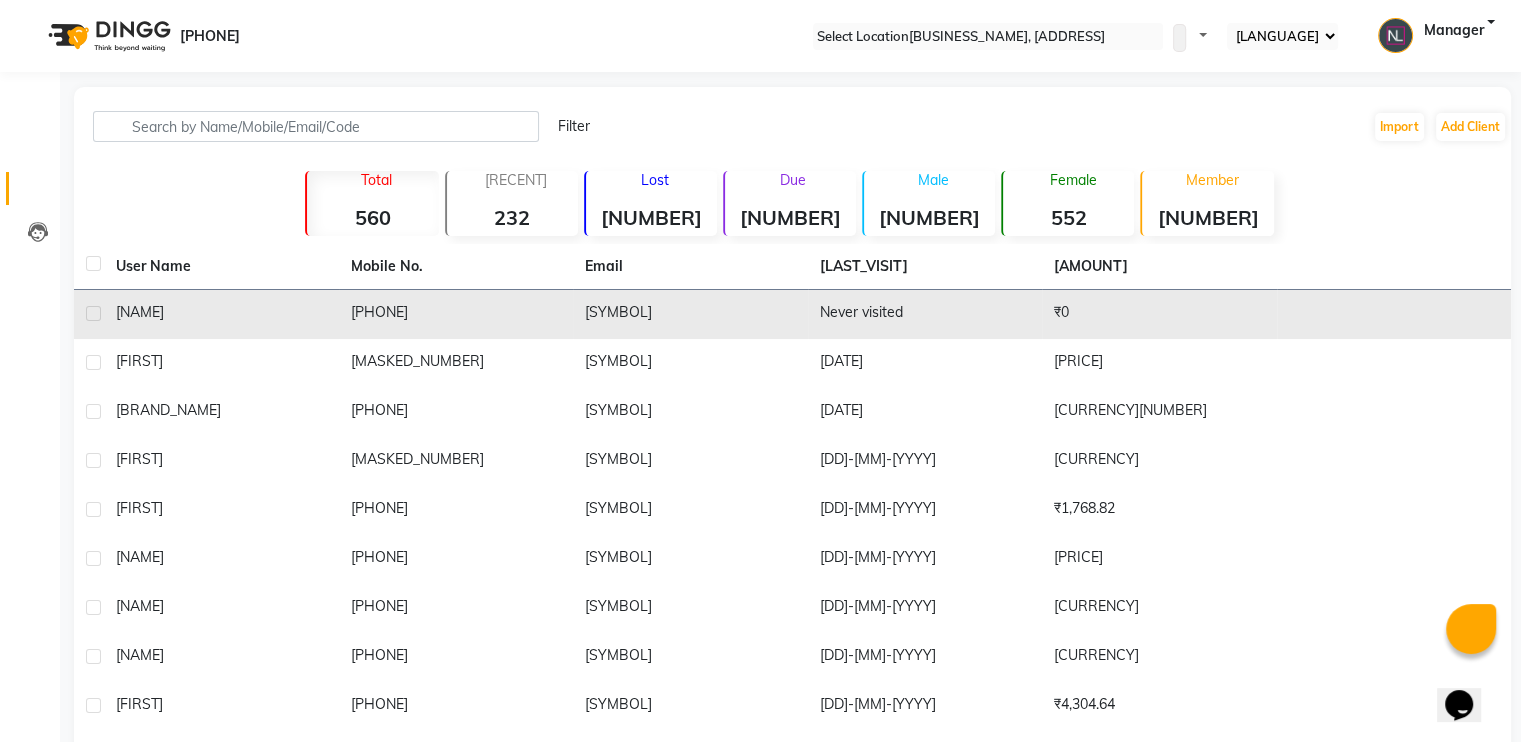 click on "₹0" at bounding box center (1159, 314) 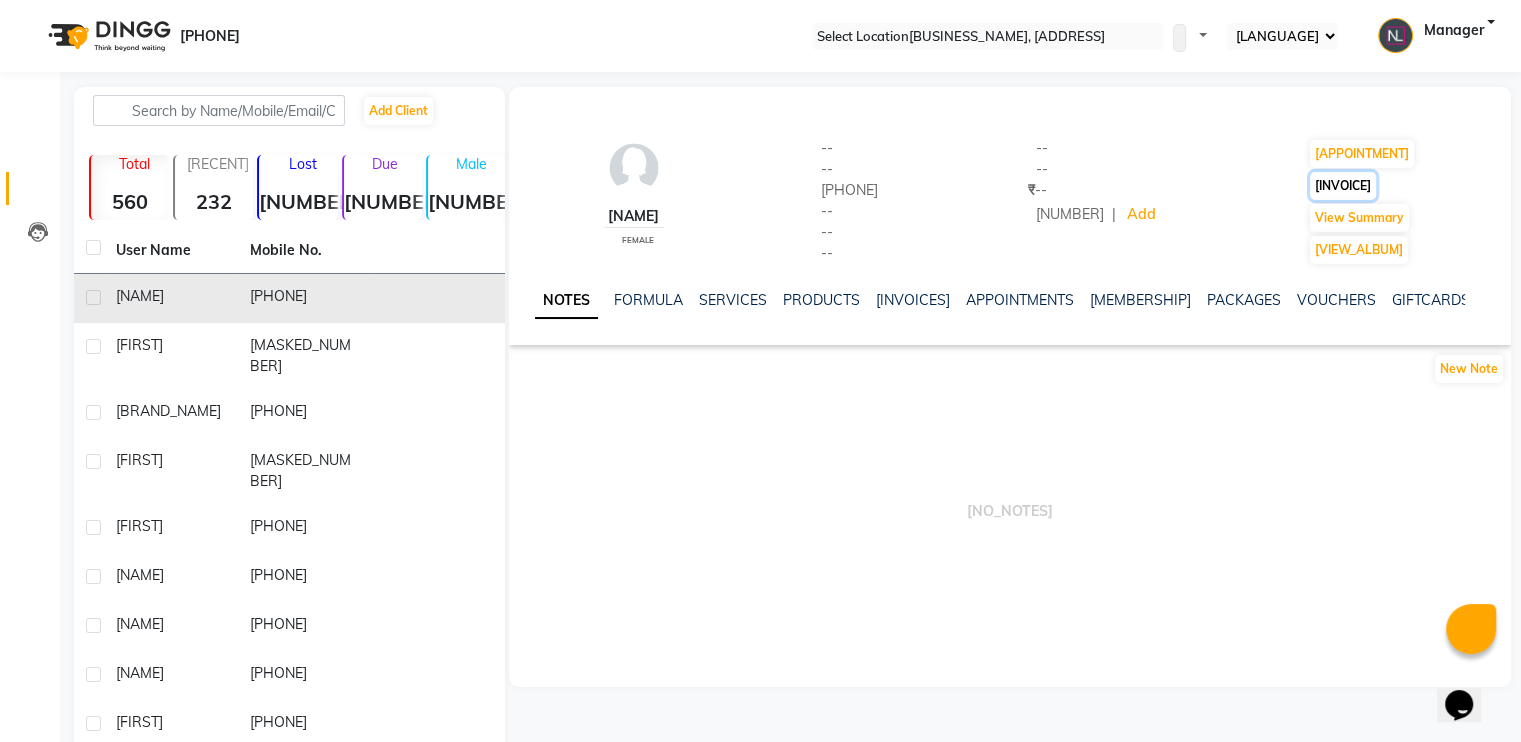 click on "[INVOICE]" at bounding box center (1362, 154) 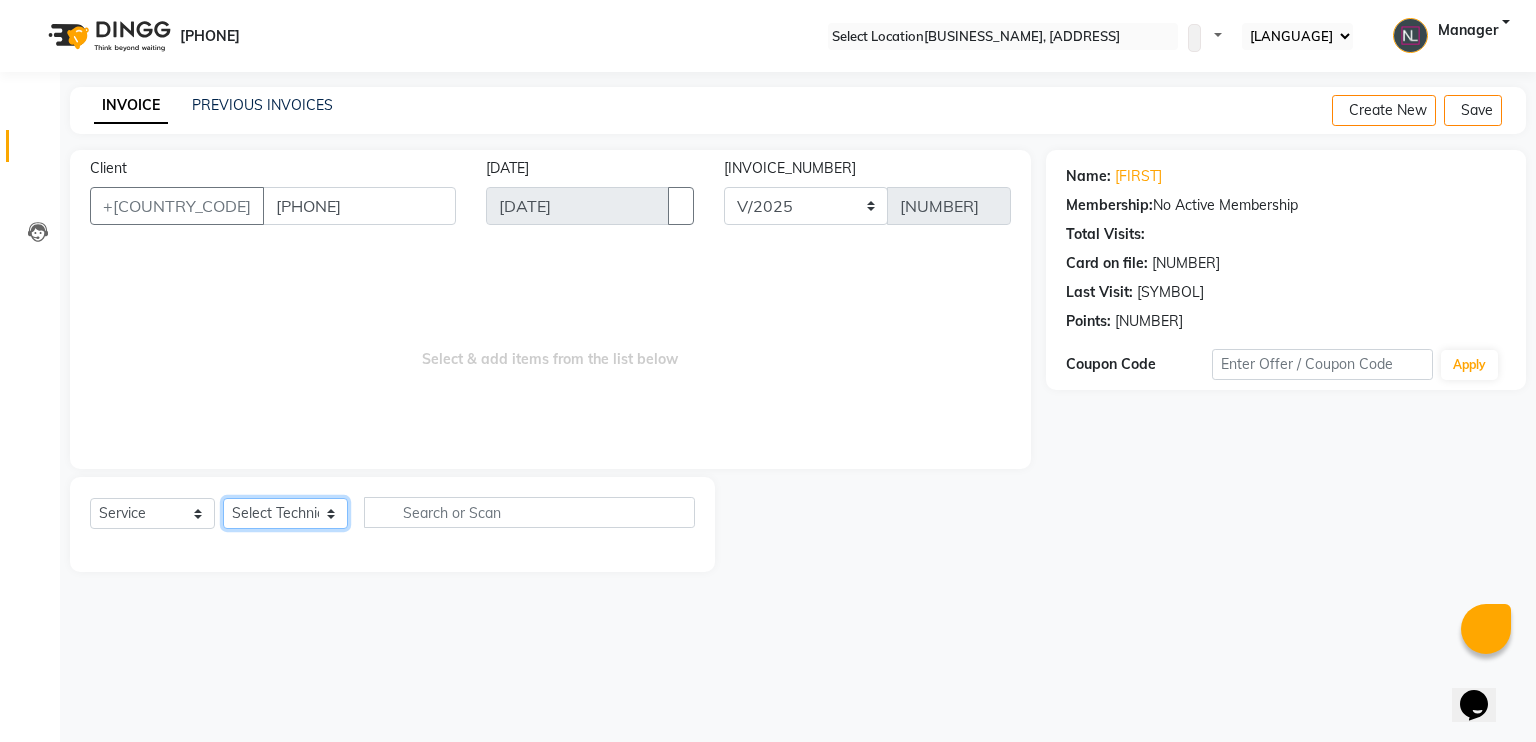 click on "Select Technician [NAME] Manager [NAME] [NAME] [NAME]" at bounding box center [285, 513] 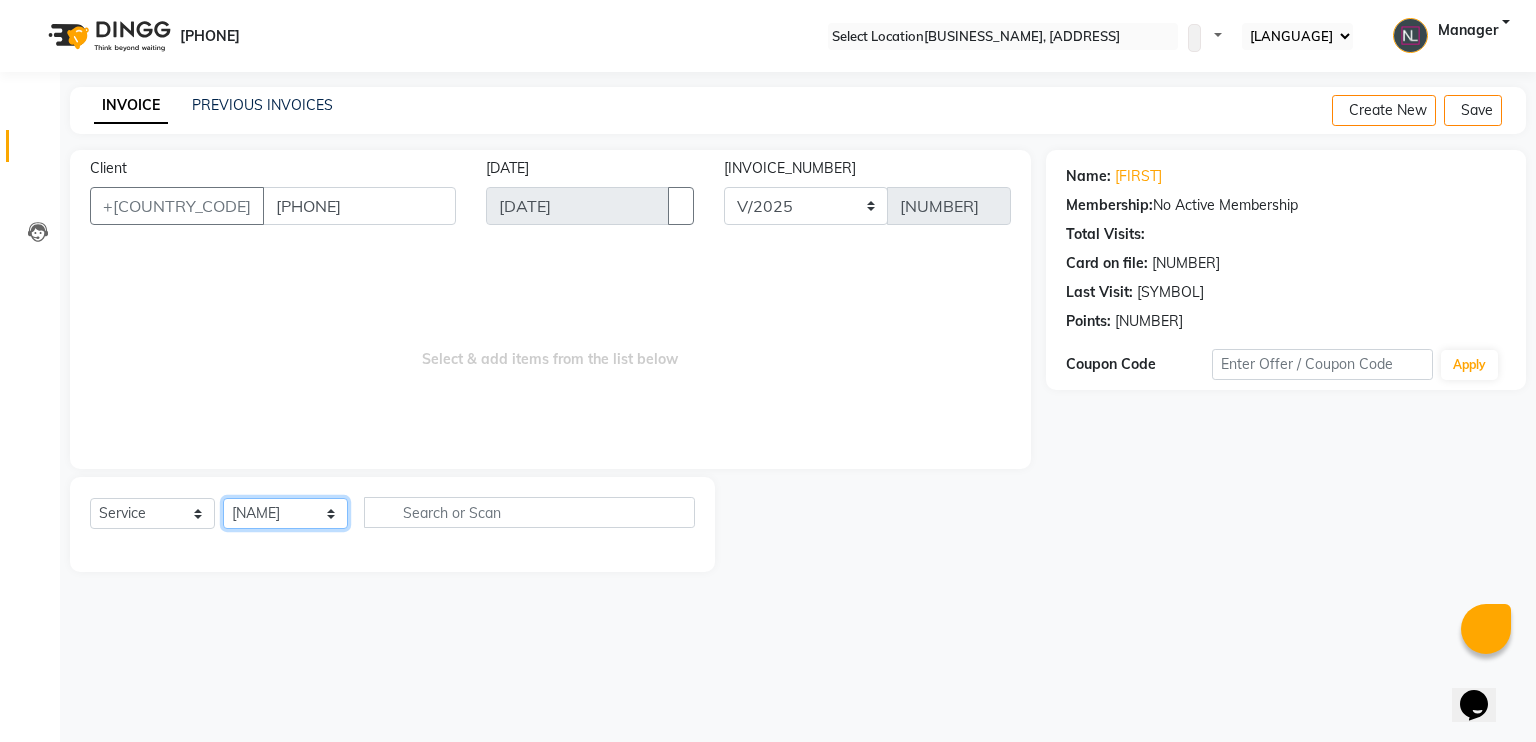 click on "Select Technician [NAME] Manager [NAME] [NAME] [NAME]" at bounding box center (285, 513) 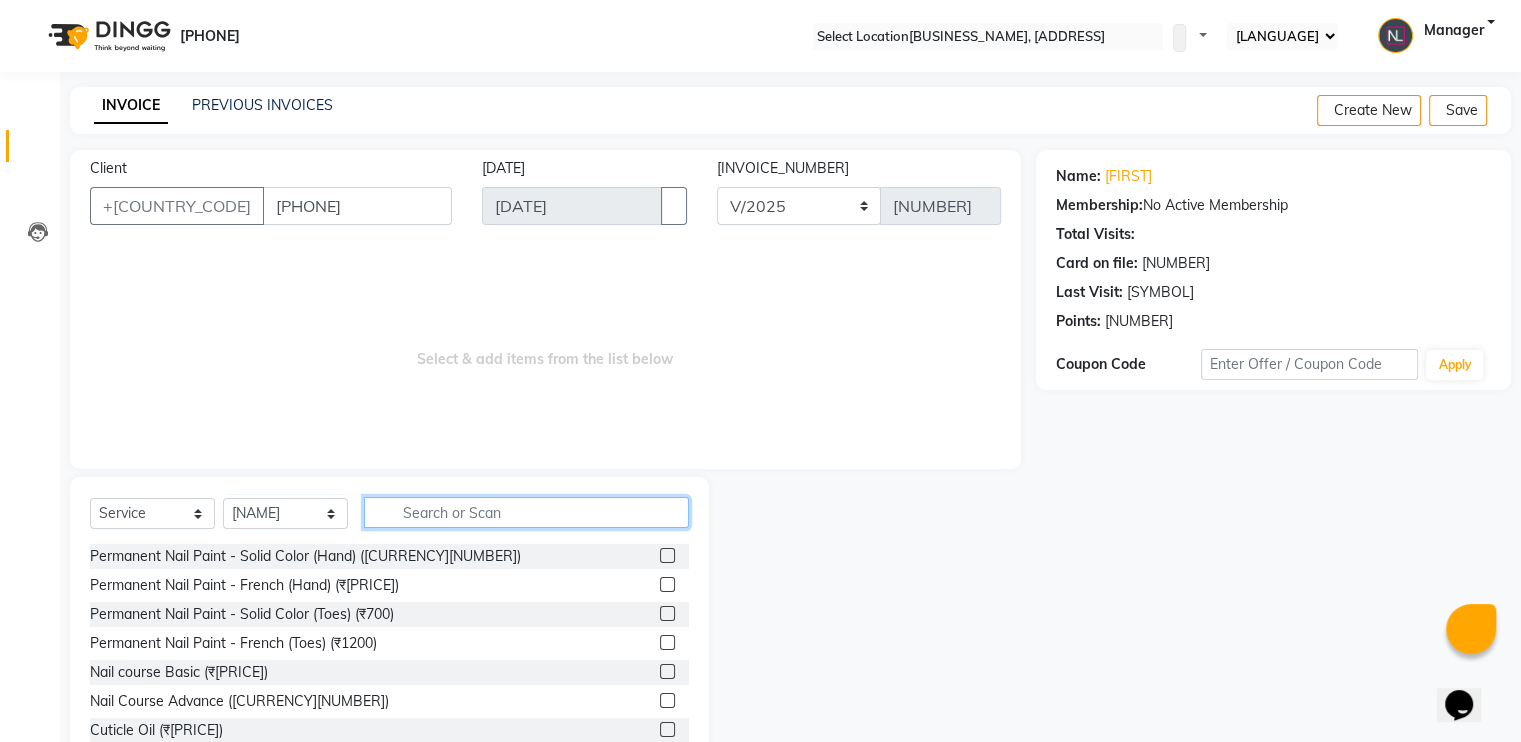 click at bounding box center (526, 512) 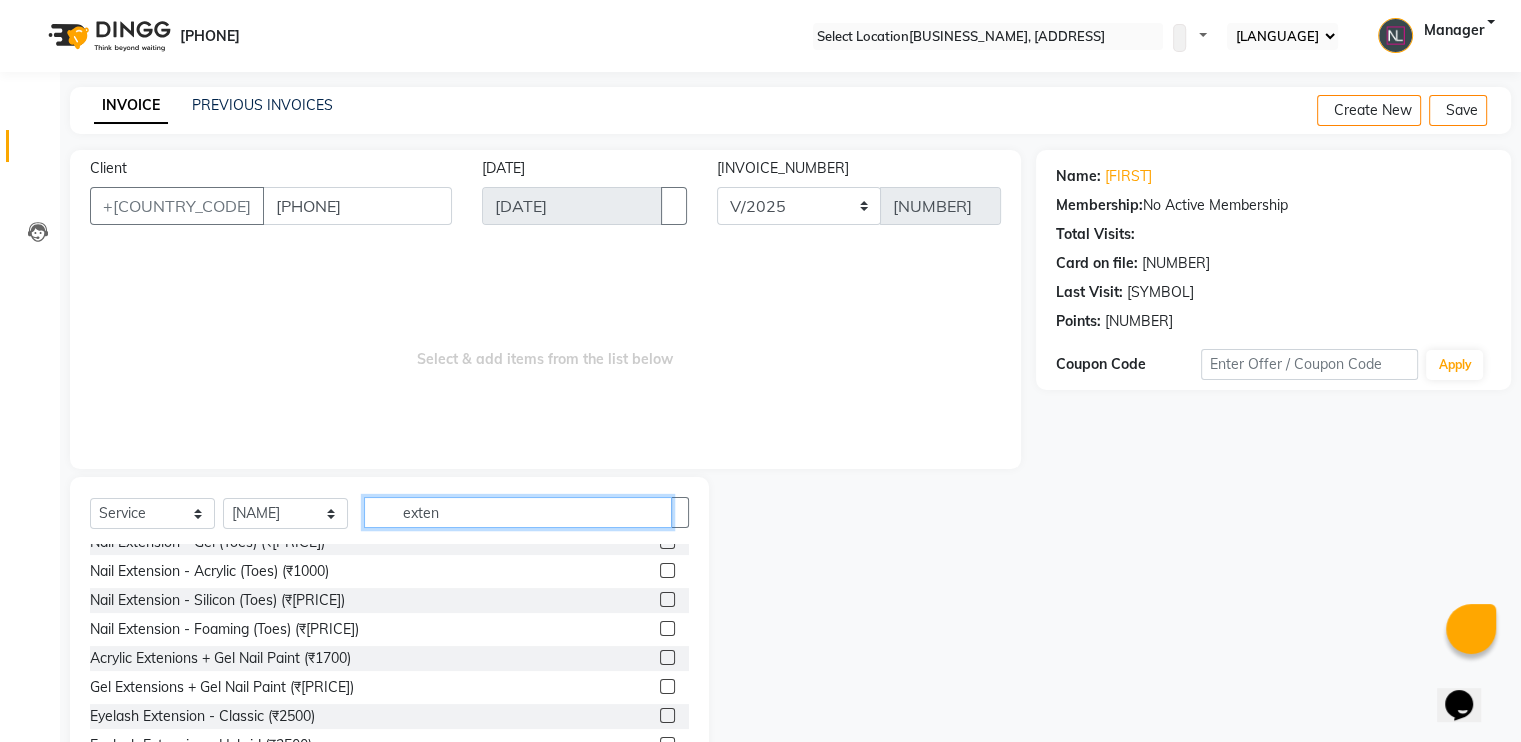 scroll, scrollTop: 192, scrollLeft: 0, axis: vertical 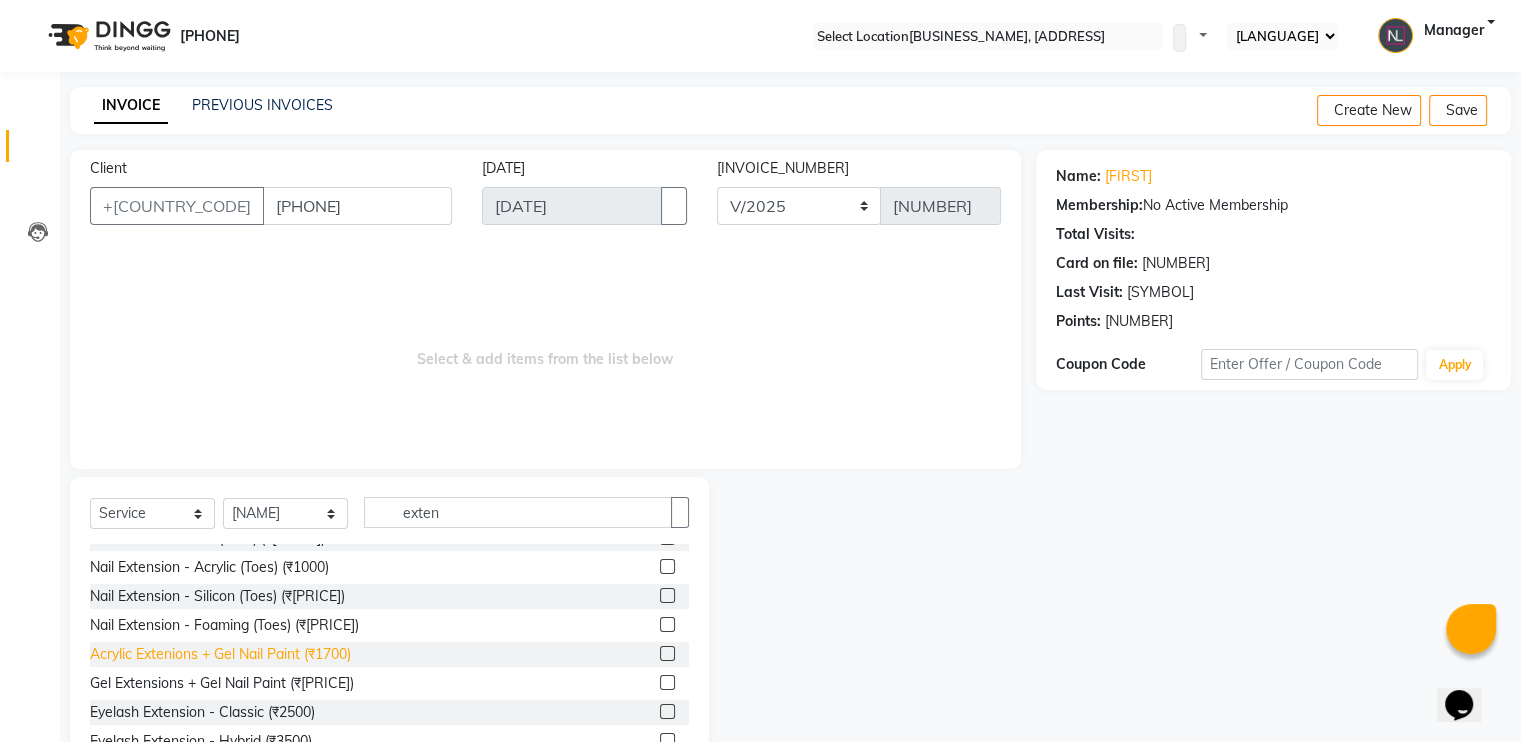 click on "Acrylic Extenions + Gel Nail Paint  (₹1700)" at bounding box center [310, 364] 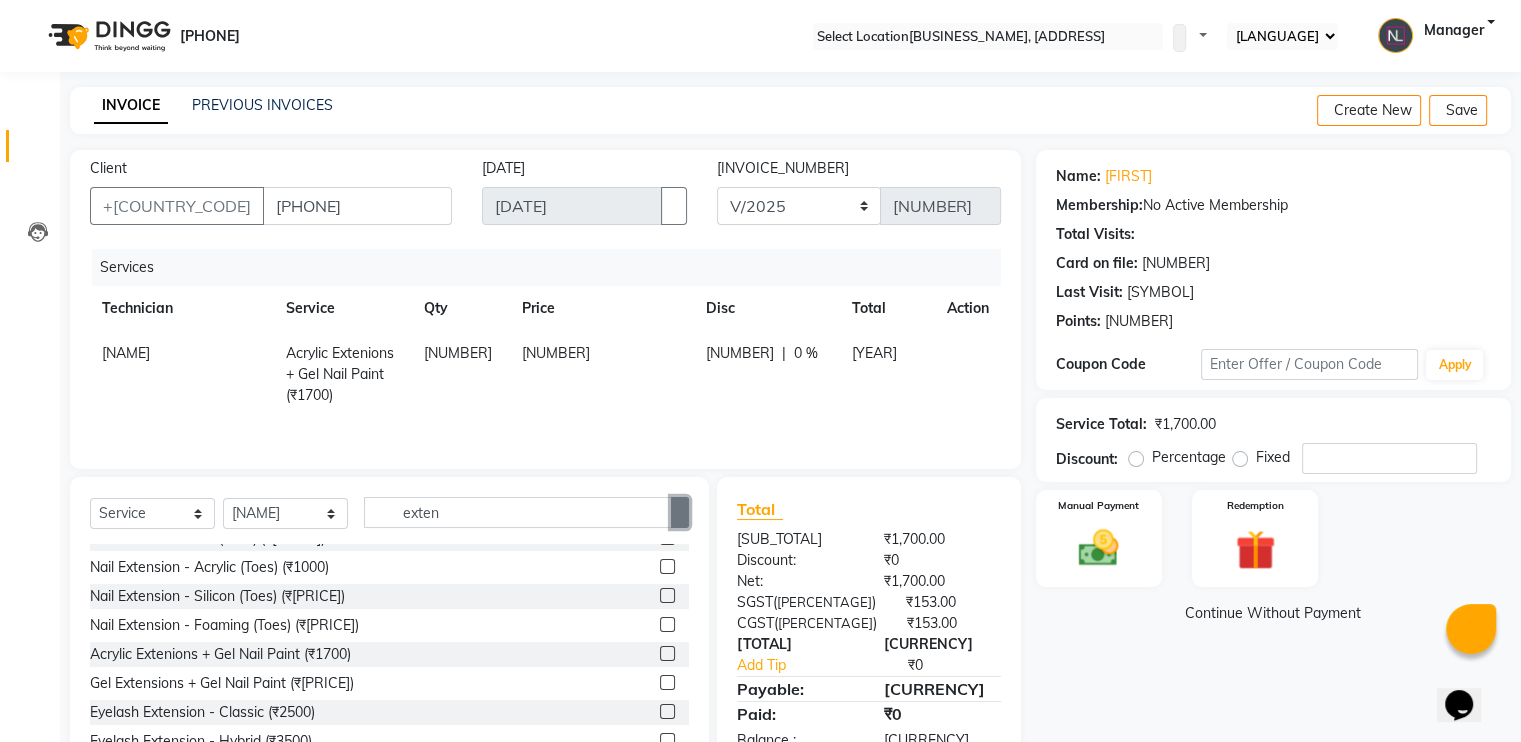 click at bounding box center [680, 512] 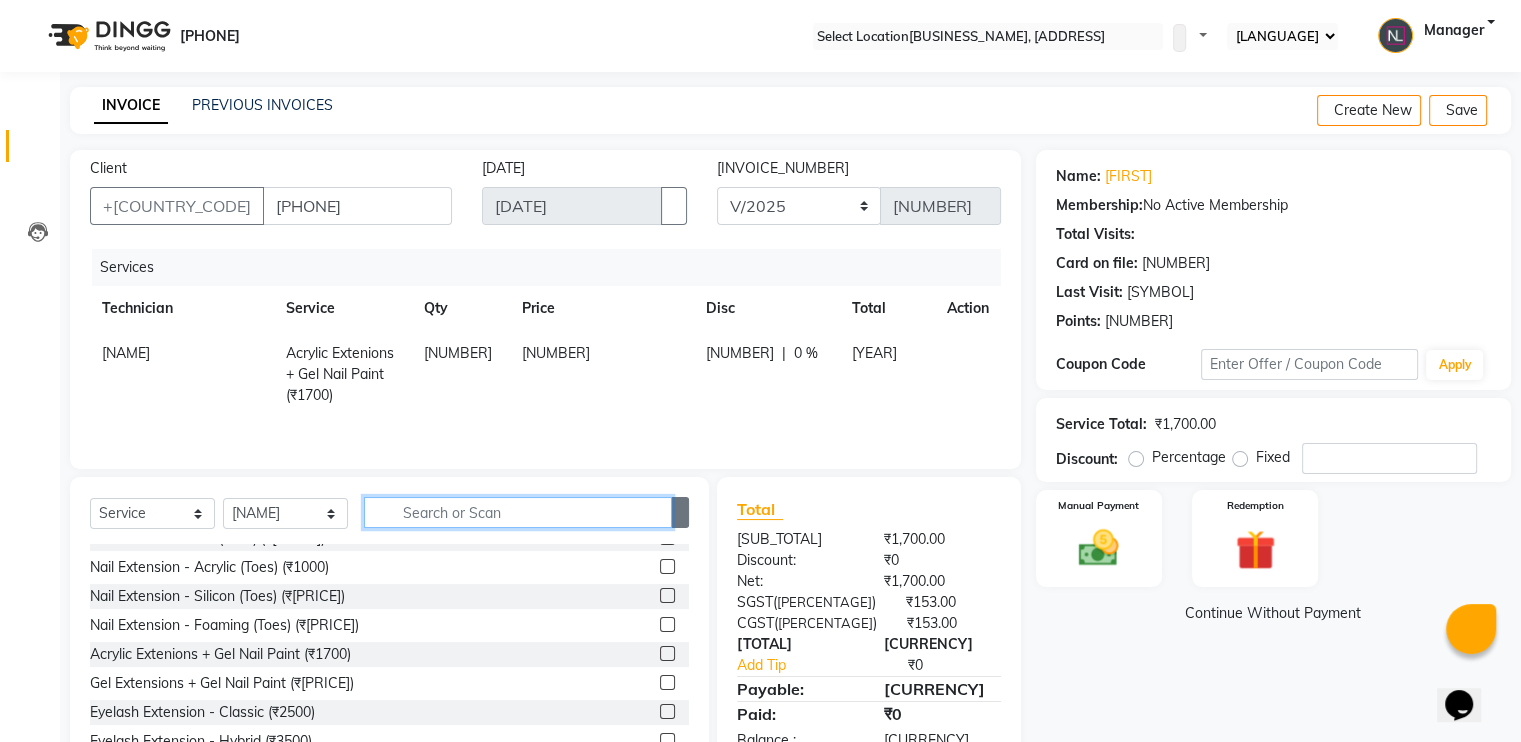 scroll, scrollTop: 860, scrollLeft: 0, axis: vertical 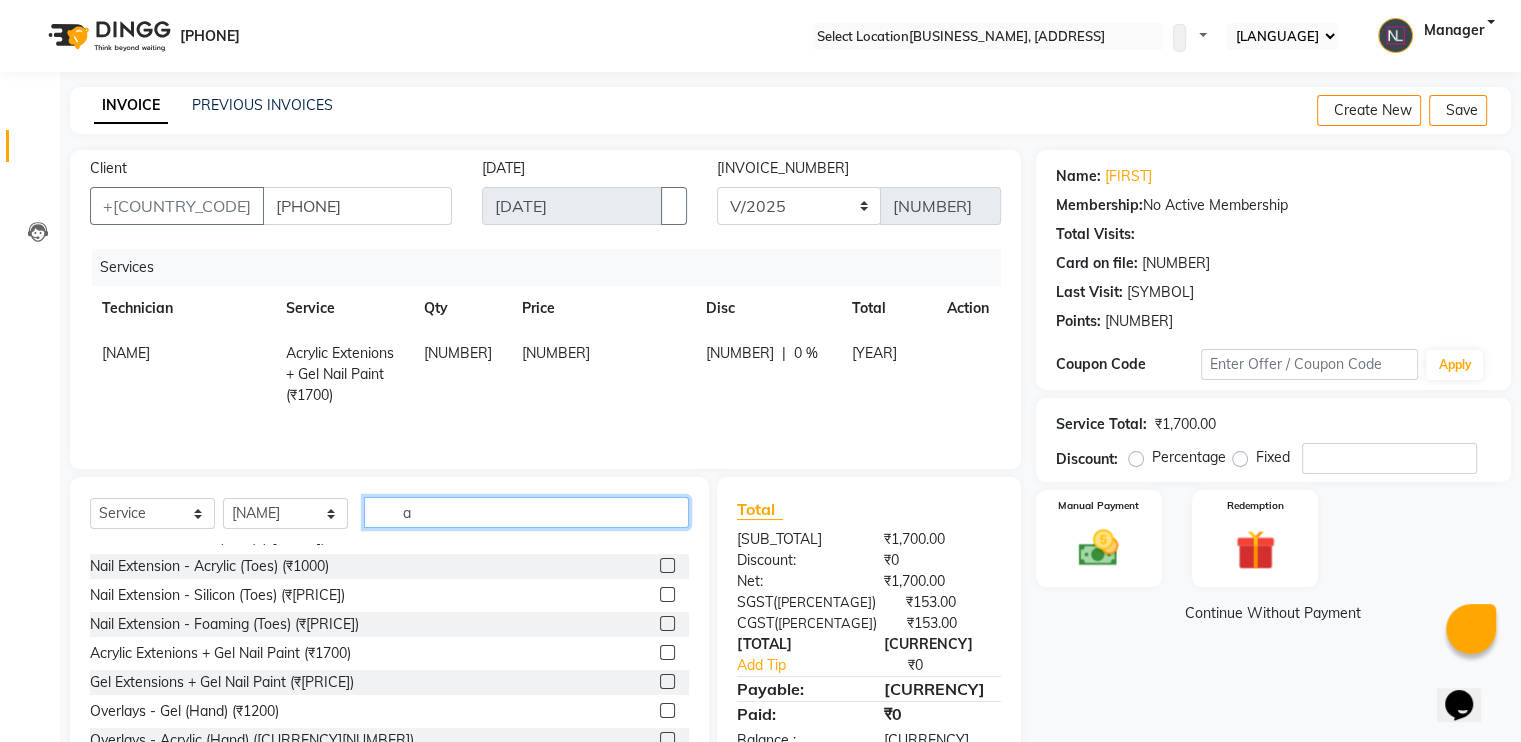 click on "a" at bounding box center (526, 512) 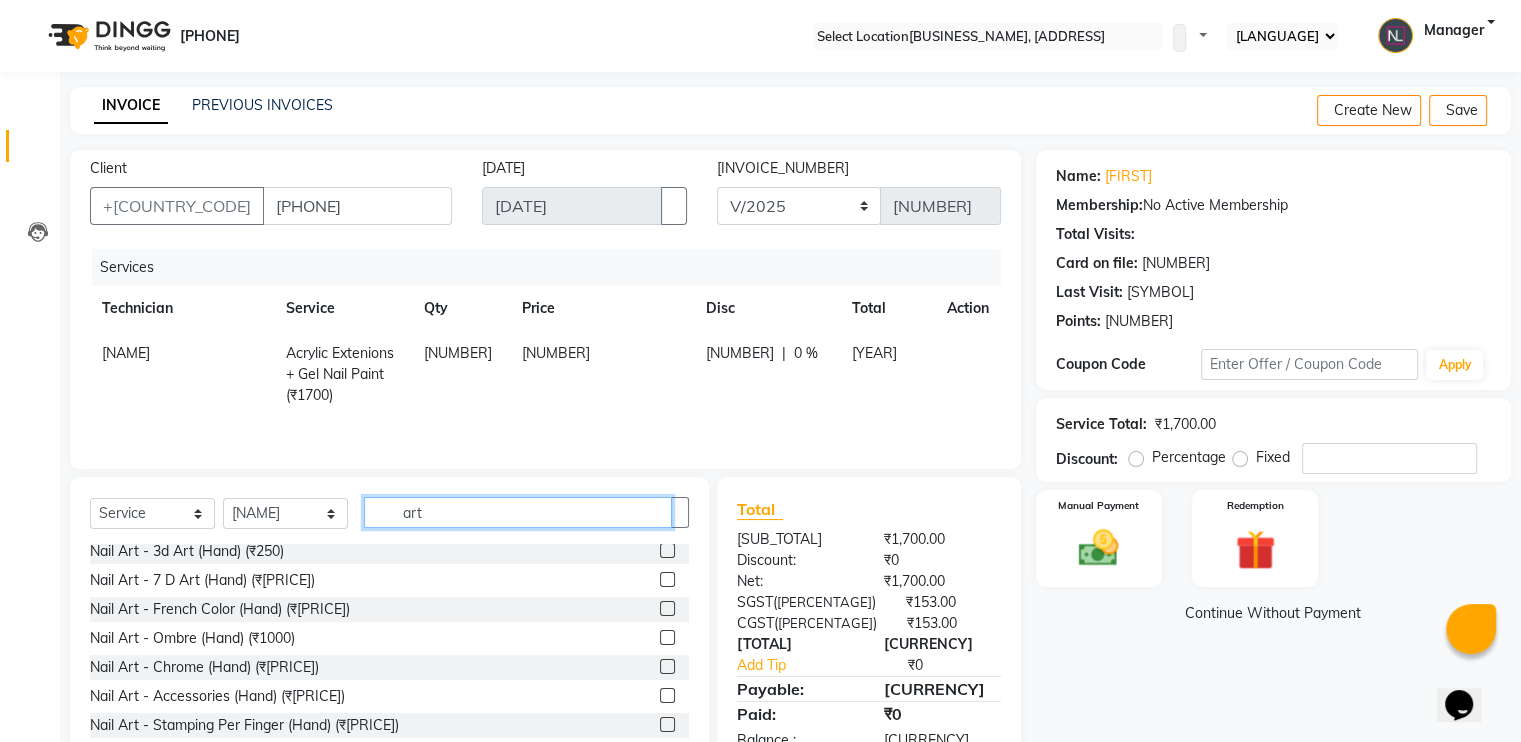 scroll, scrollTop: 0, scrollLeft: 0, axis: both 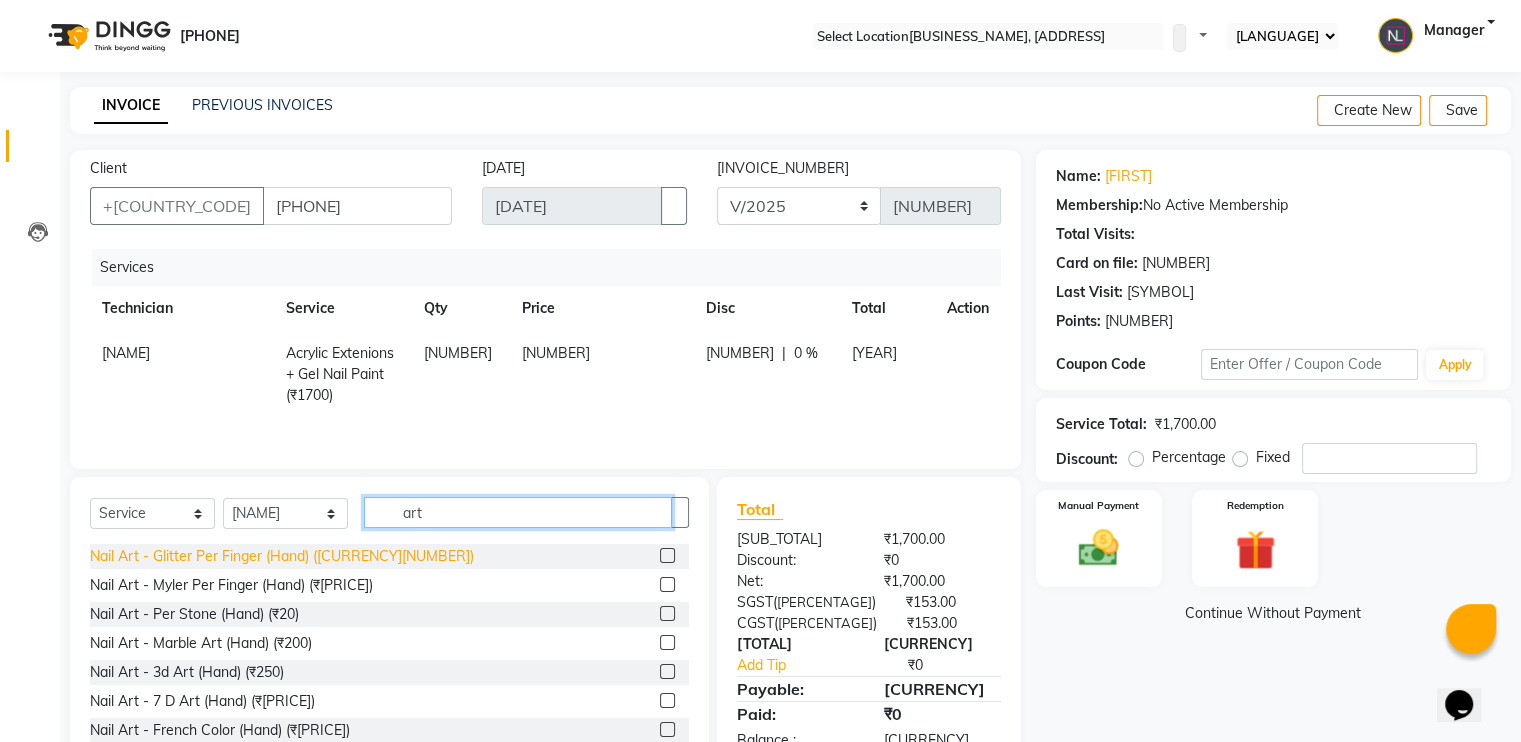 type on "art" 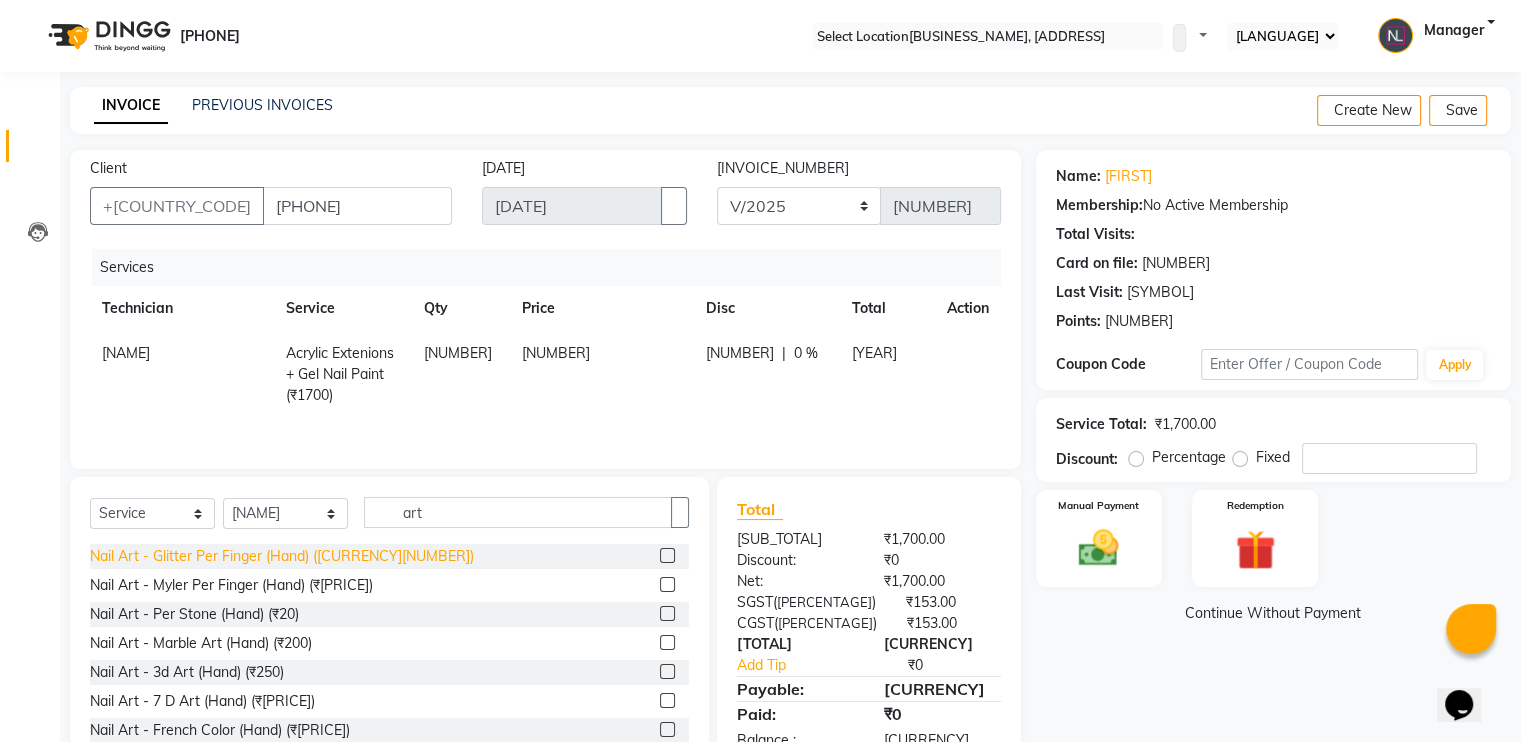 click on "Nail Art - Glitter Per Finger (Hand) ([CURRENCY][NUMBER])" at bounding box center [282, 556] 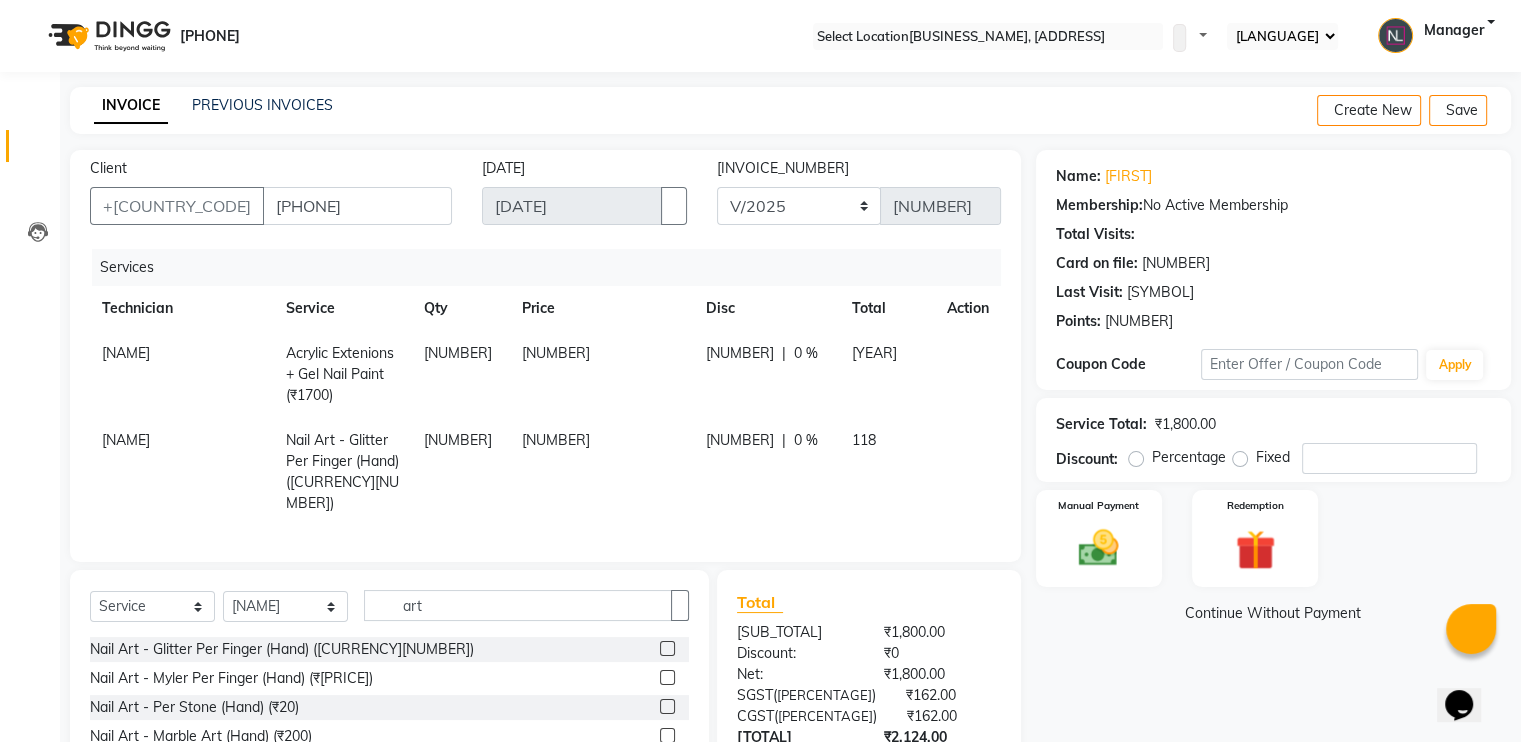 click on "[NUMBER]" at bounding box center [461, 374] 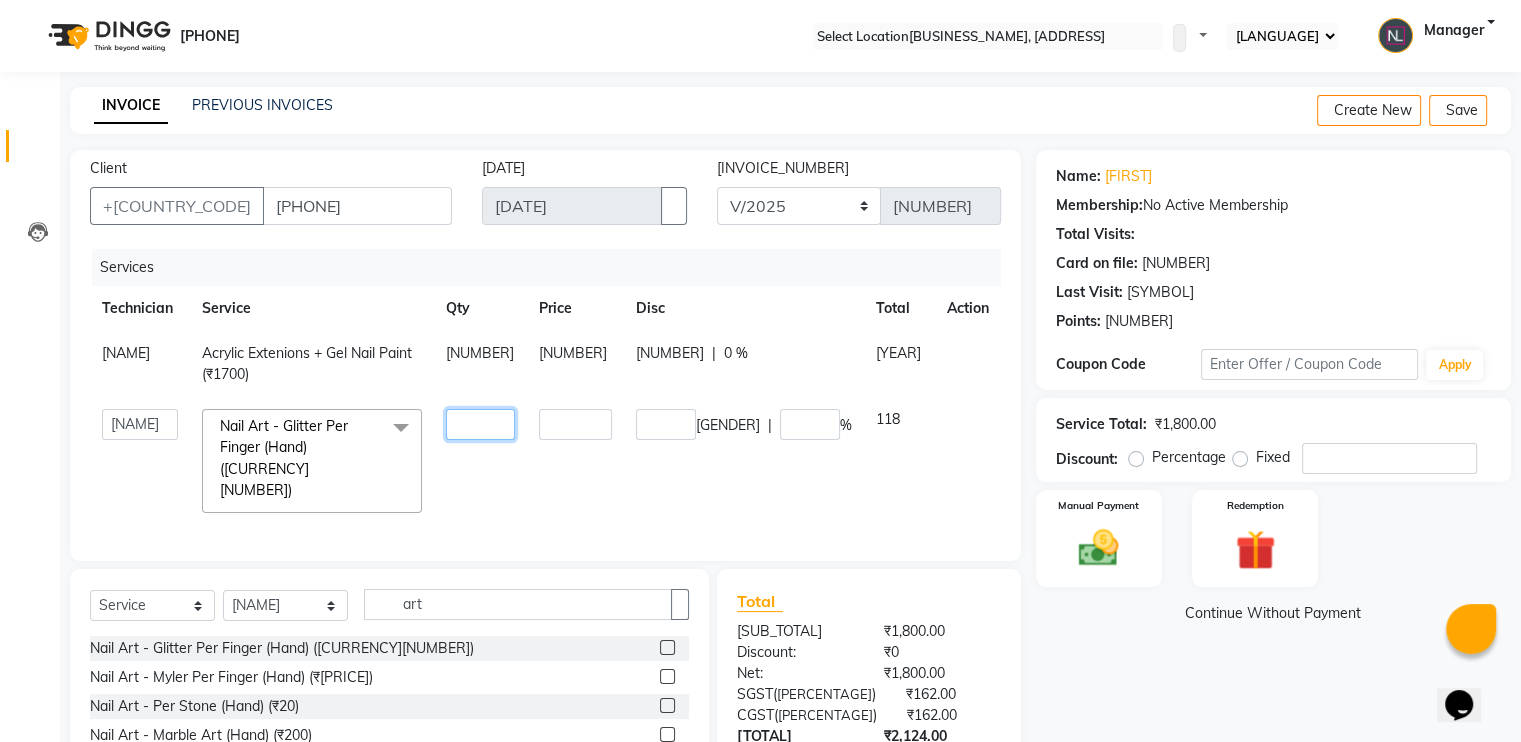 click on "[NUMBER]" at bounding box center (480, 424) 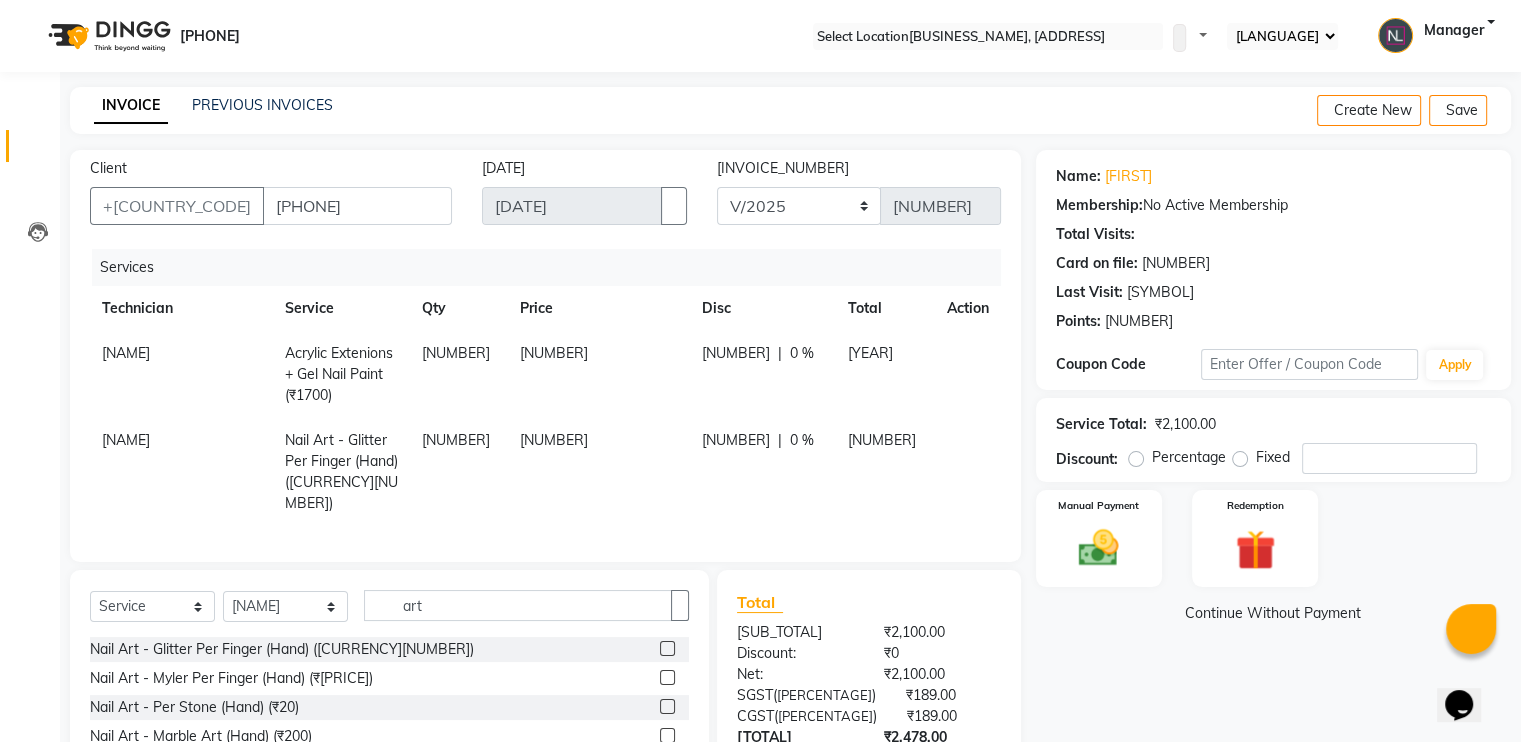 click on "[NUMBER]" at bounding box center (599, 374) 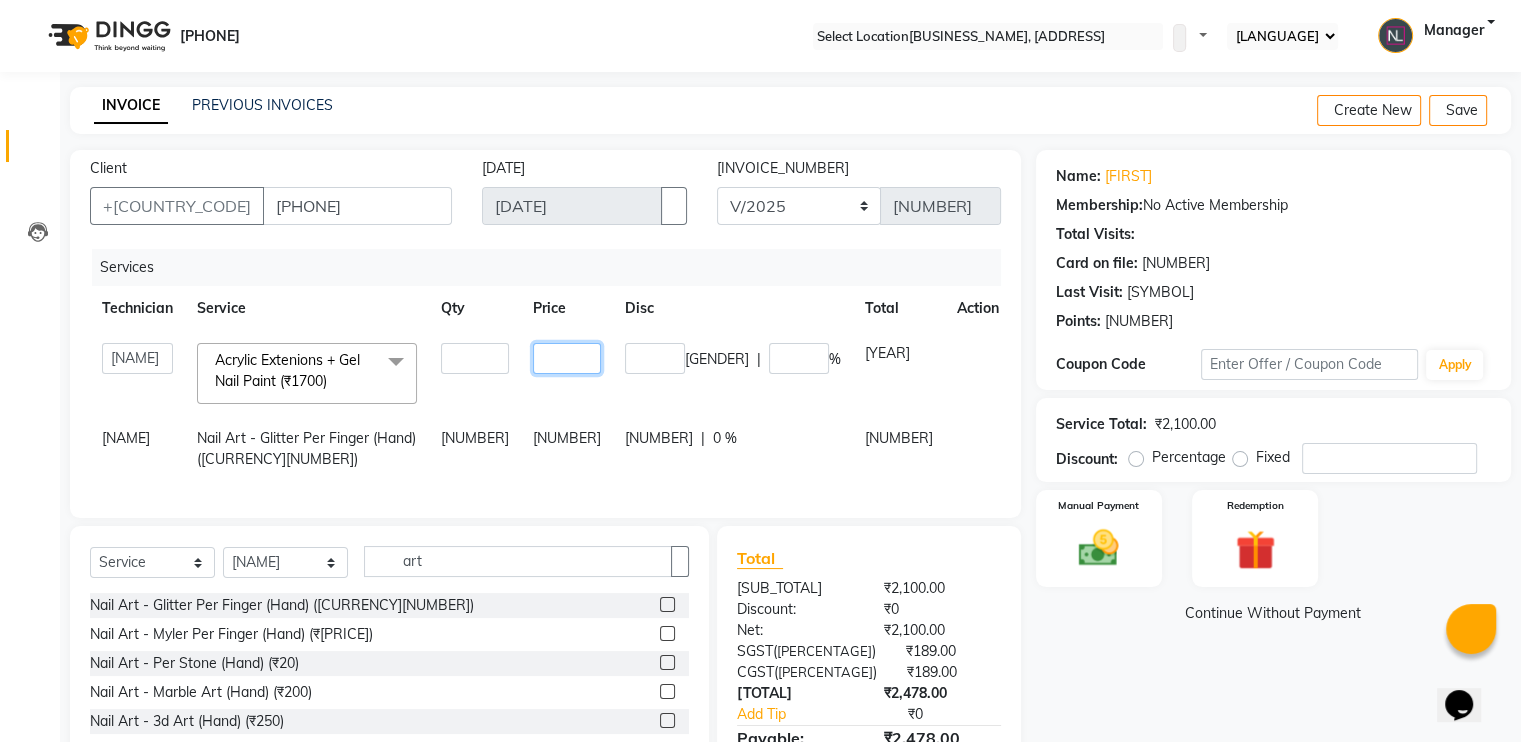 click on "[NUMBER]" at bounding box center [475, 358] 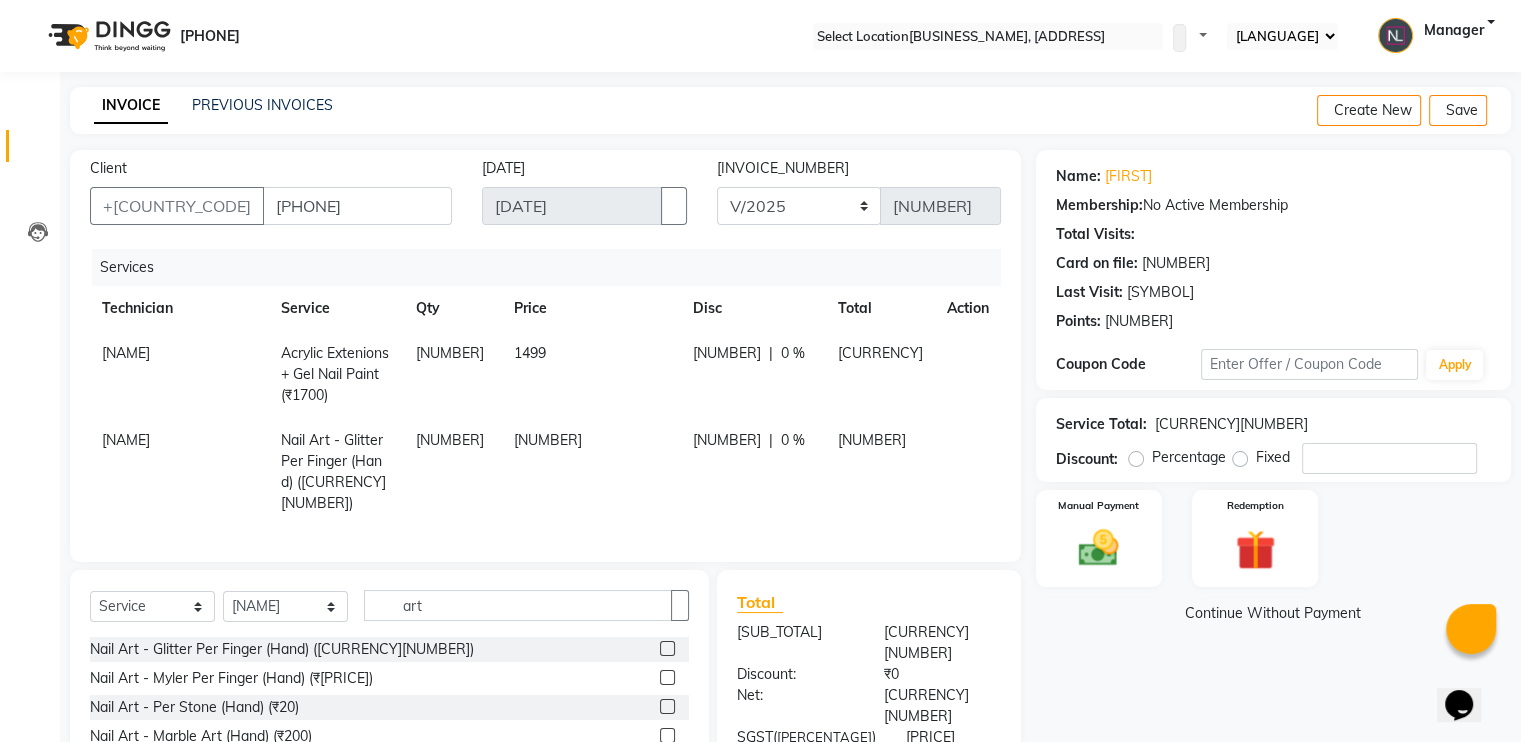click on "Name: [FIRST] Membership:  No Active Membership  Total Visits:   Card on file:  0 Last Visit:   - Points:   0  Coupon Code Apply Service Total:  [CURRENCY][NUMBER]  Discount:  Percentage   Fixed  0 Manual Payment Redemption  Continue Without Payment" at bounding box center [1281, 561] 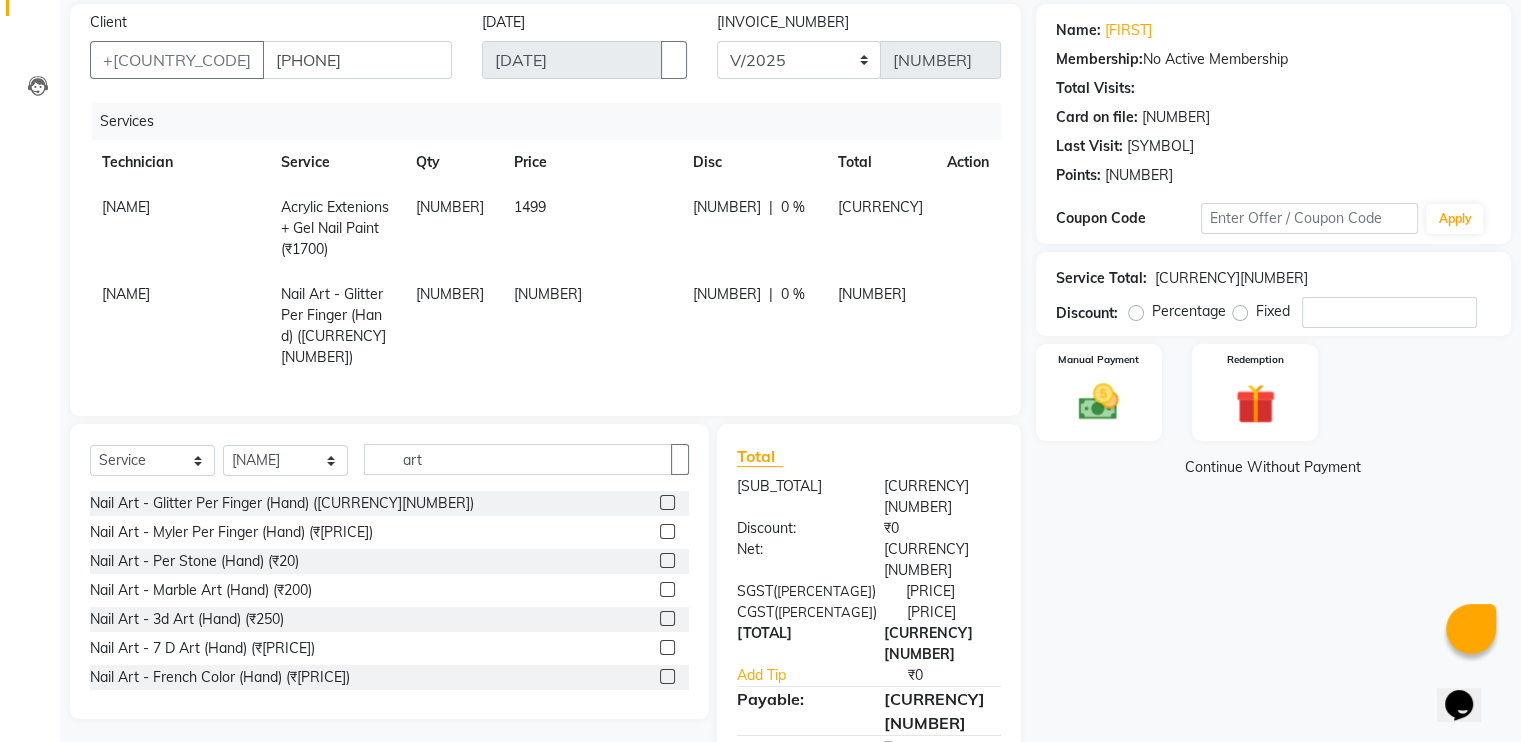 scroll, scrollTop: 145, scrollLeft: 0, axis: vertical 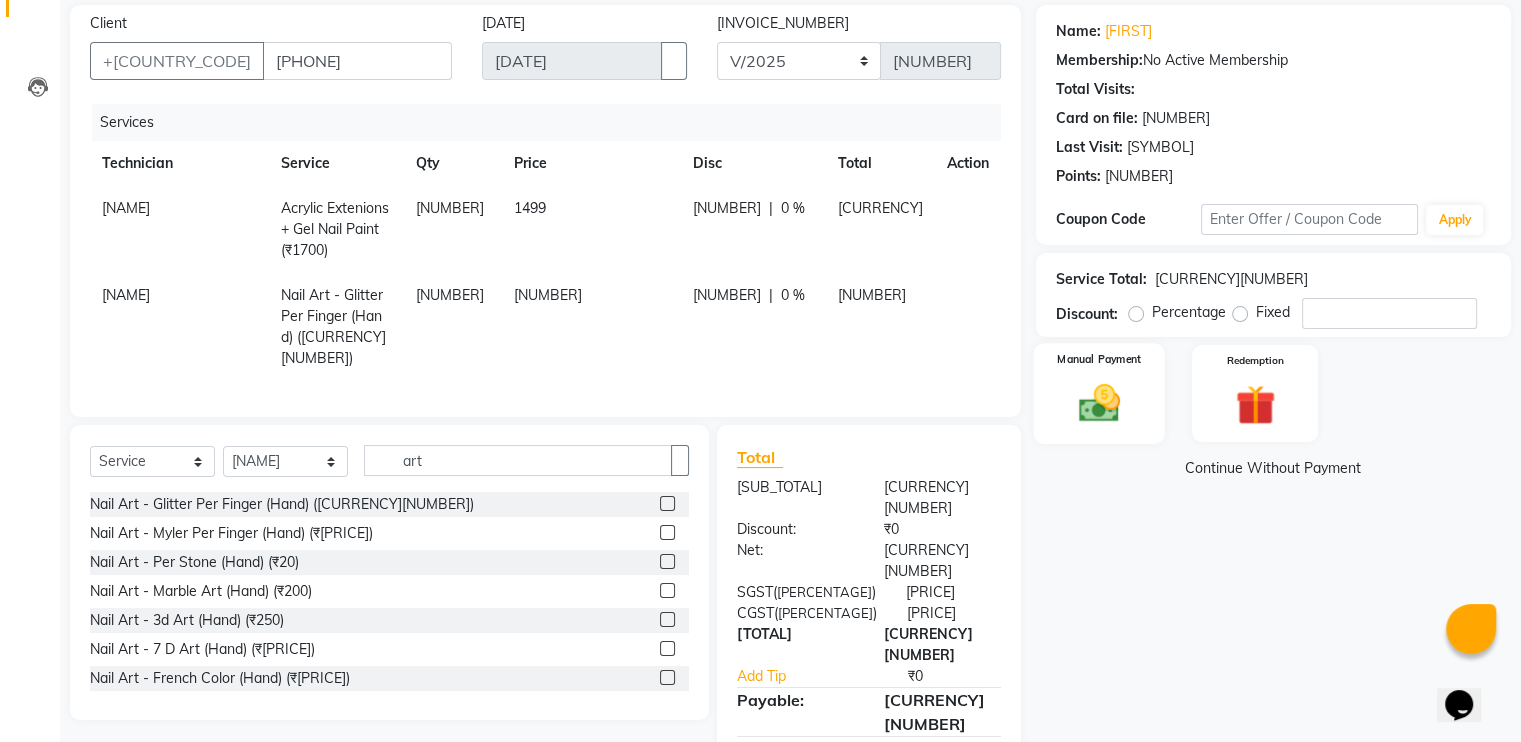 click at bounding box center [1098, 403] 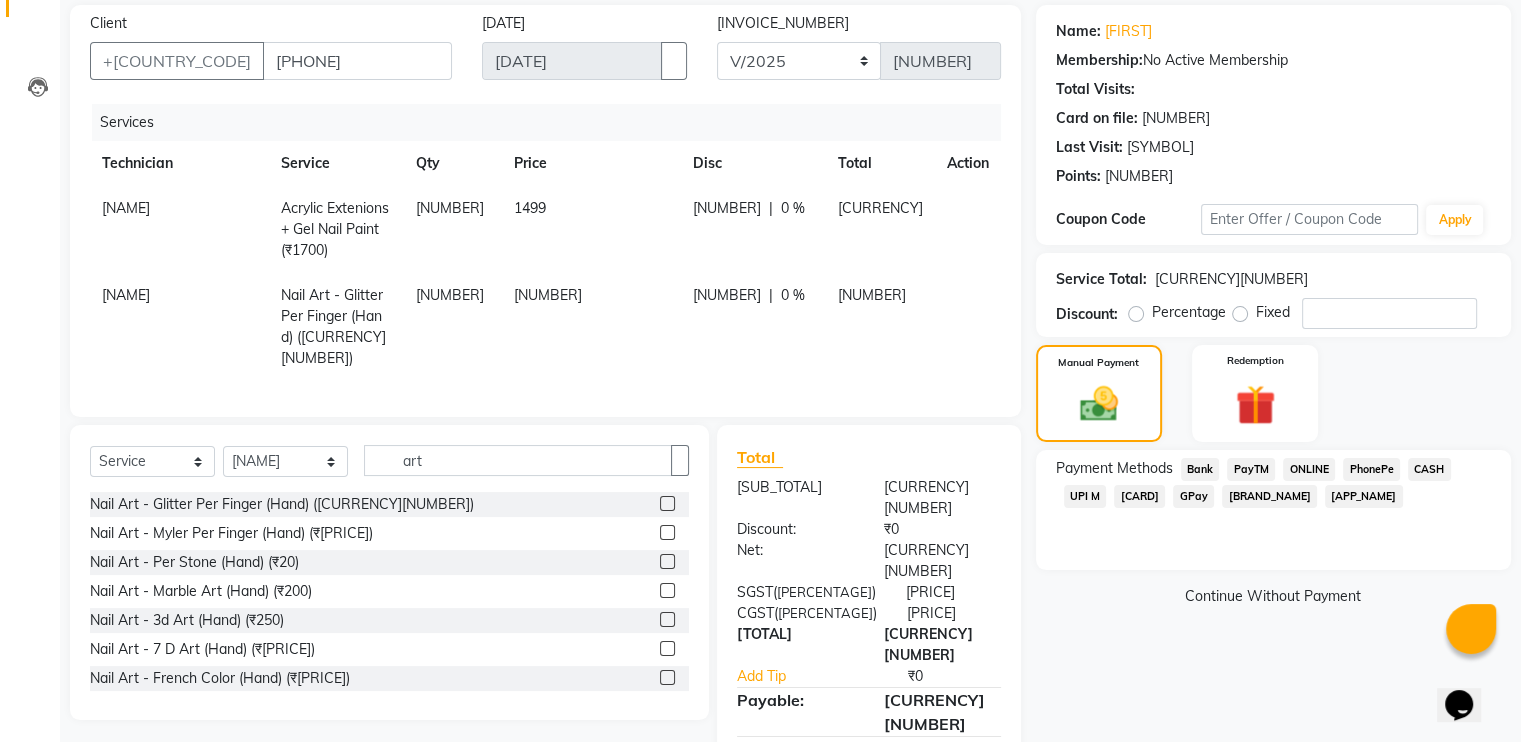 click on "GPay" at bounding box center [1200, 469] 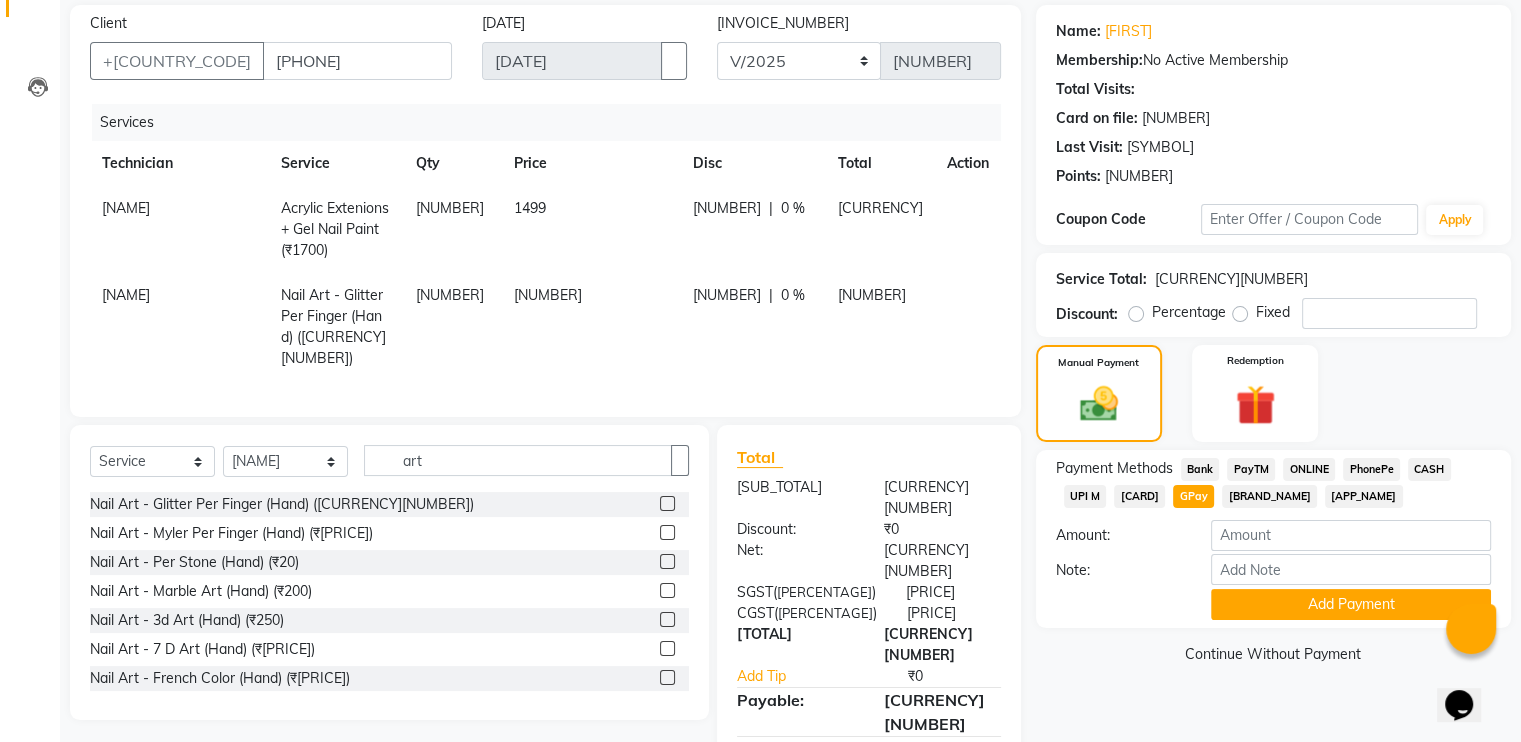 scroll, scrollTop: 146, scrollLeft: 0, axis: vertical 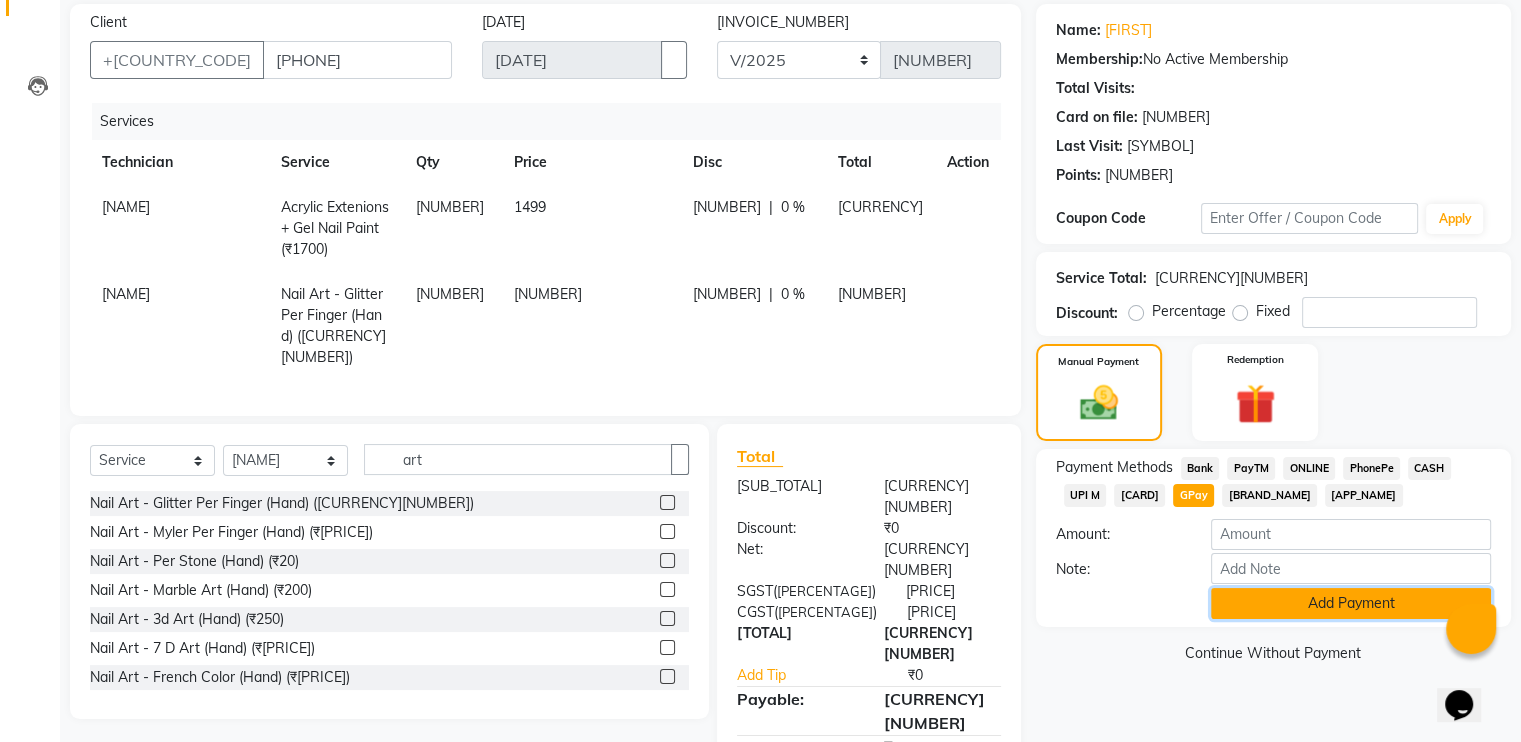 click on "Add Payment" at bounding box center [1351, 603] 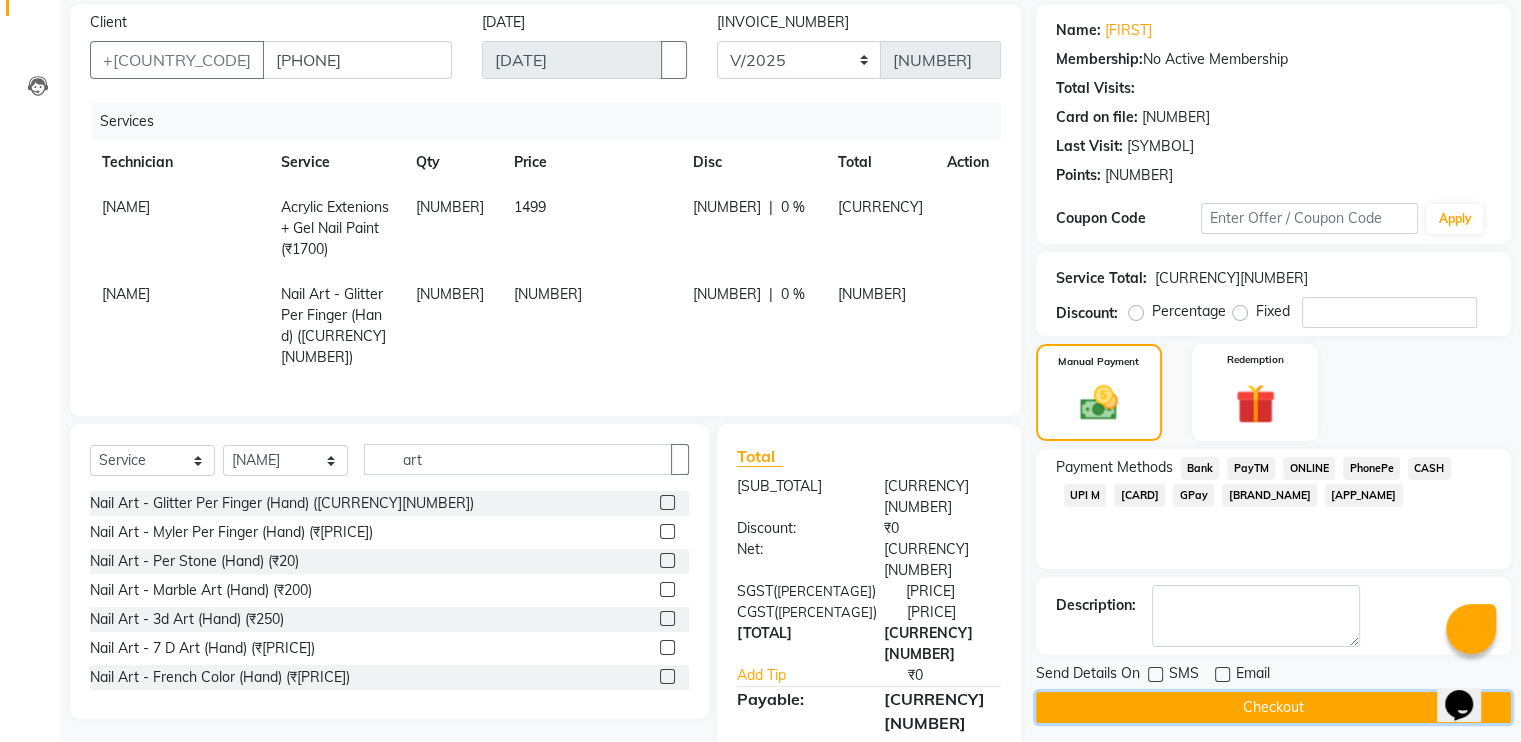 click on "Checkout" at bounding box center [1273, 707] 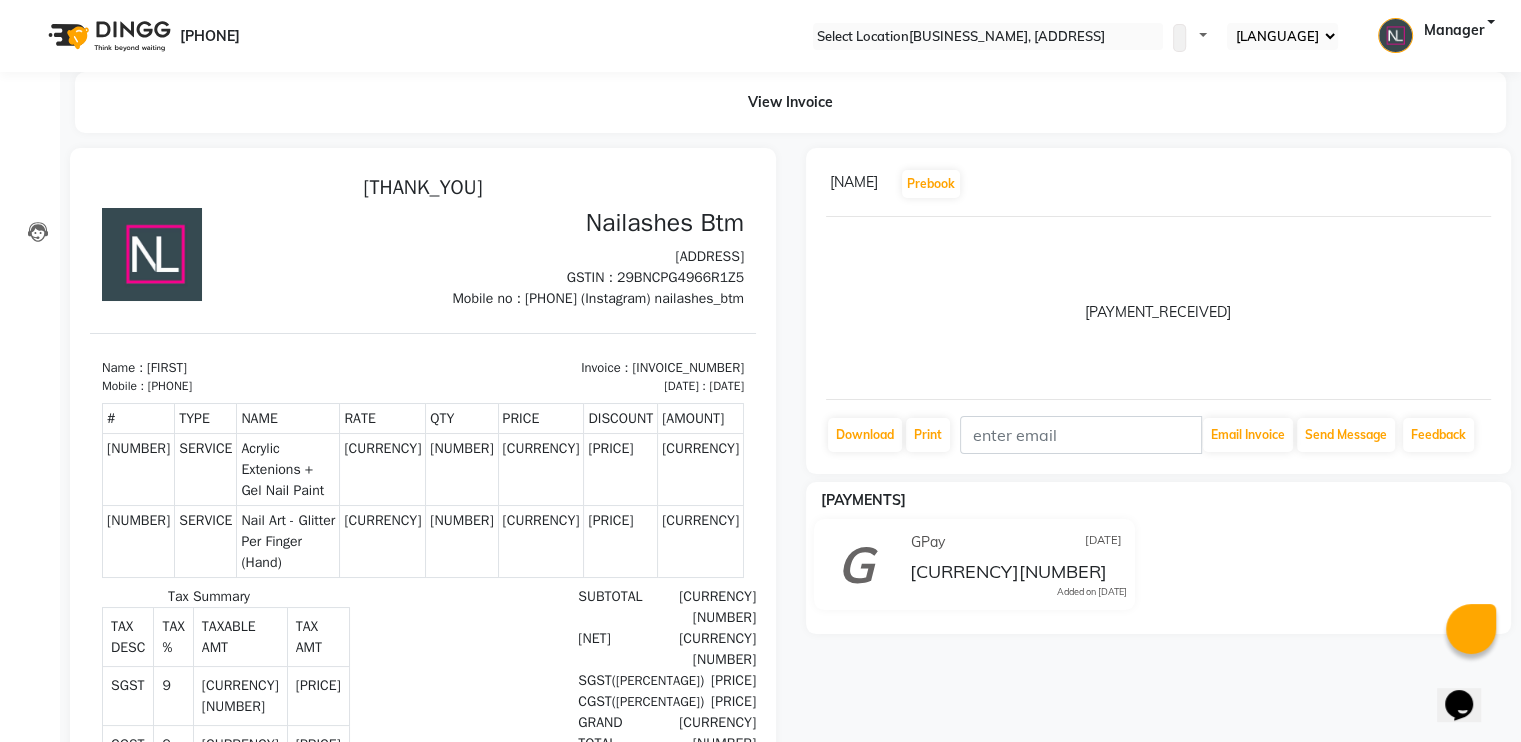 scroll, scrollTop: 0, scrollLeft: 0, axis: both 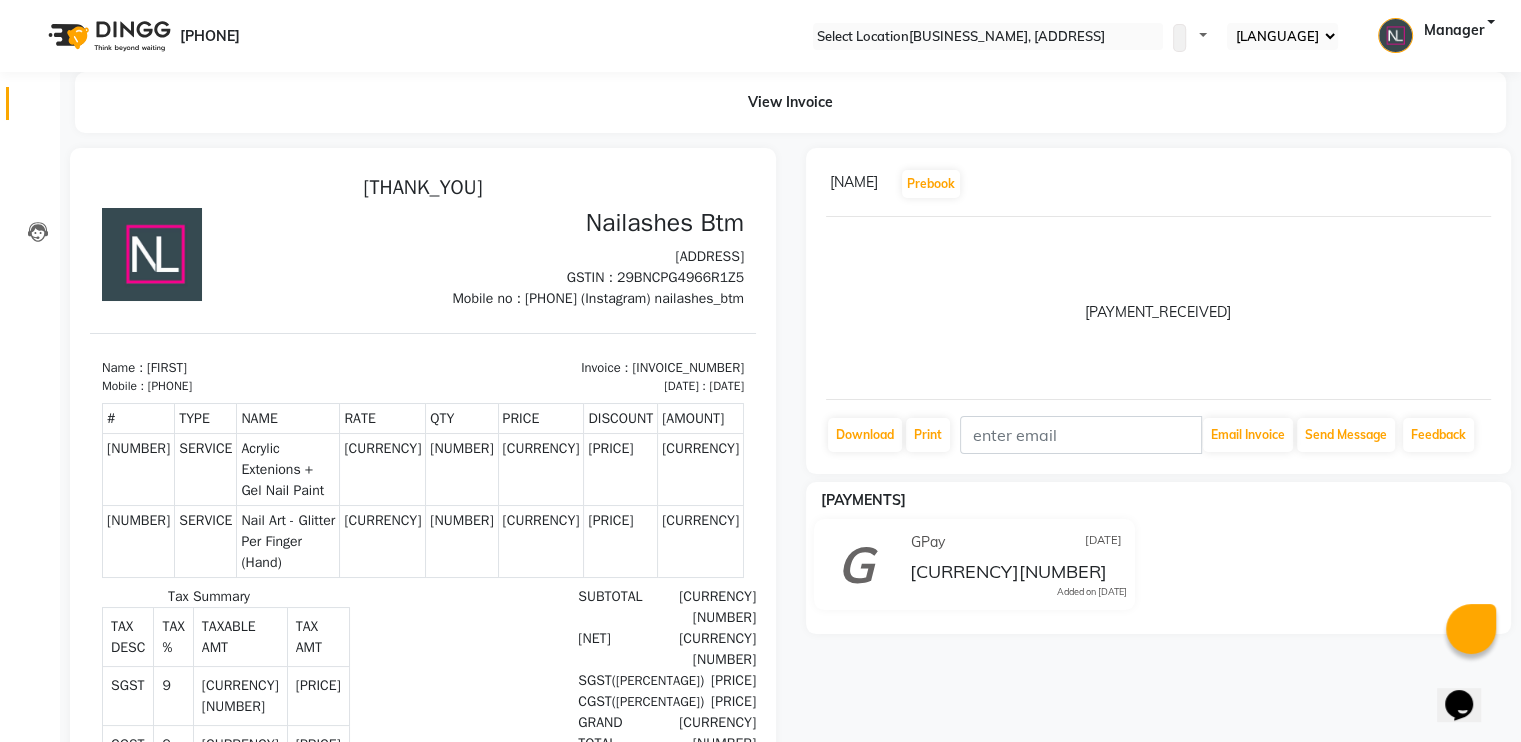 click on "[CALENDAR]" at bounding box center [30, 103] 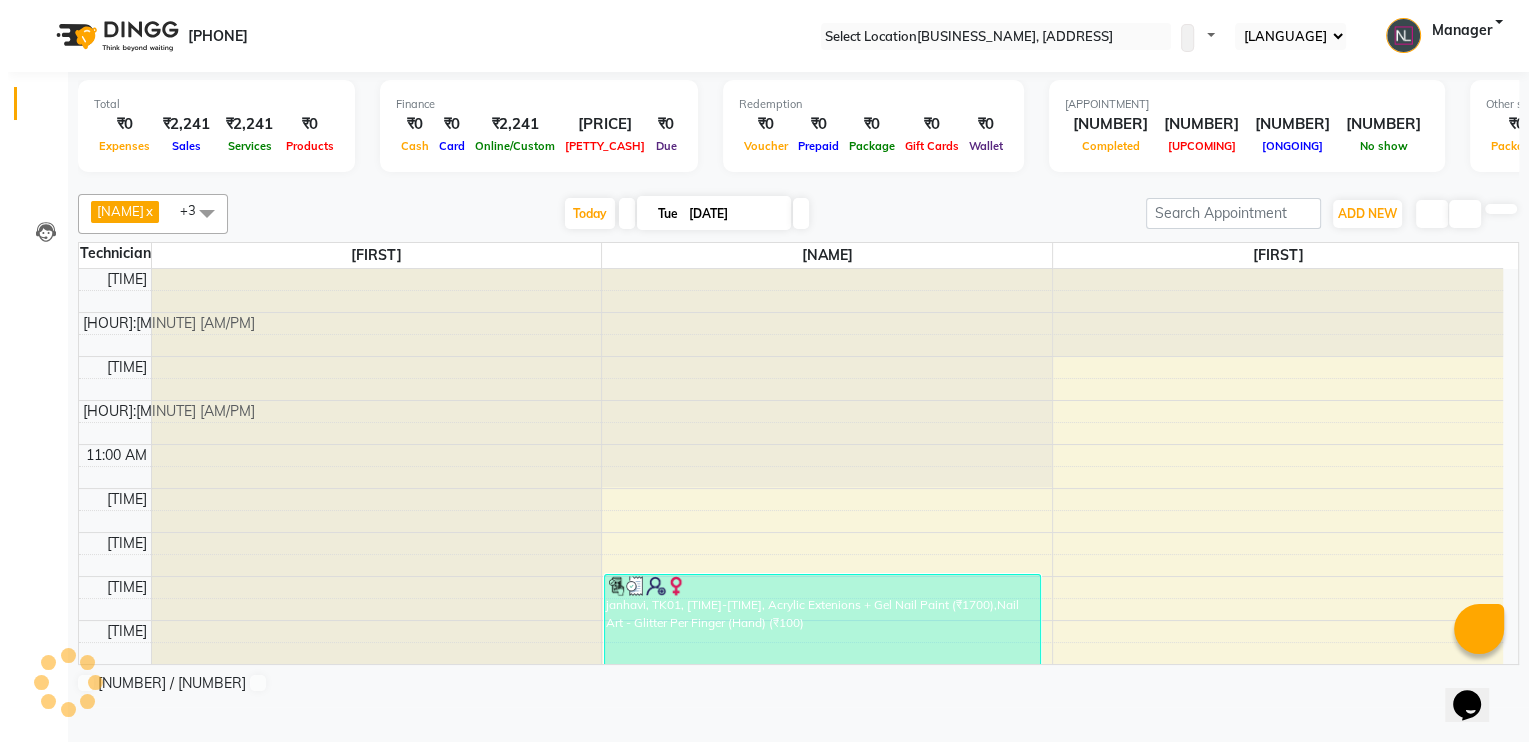 scroll, scrollTop: 0, scrollLeft: 0, axis: both 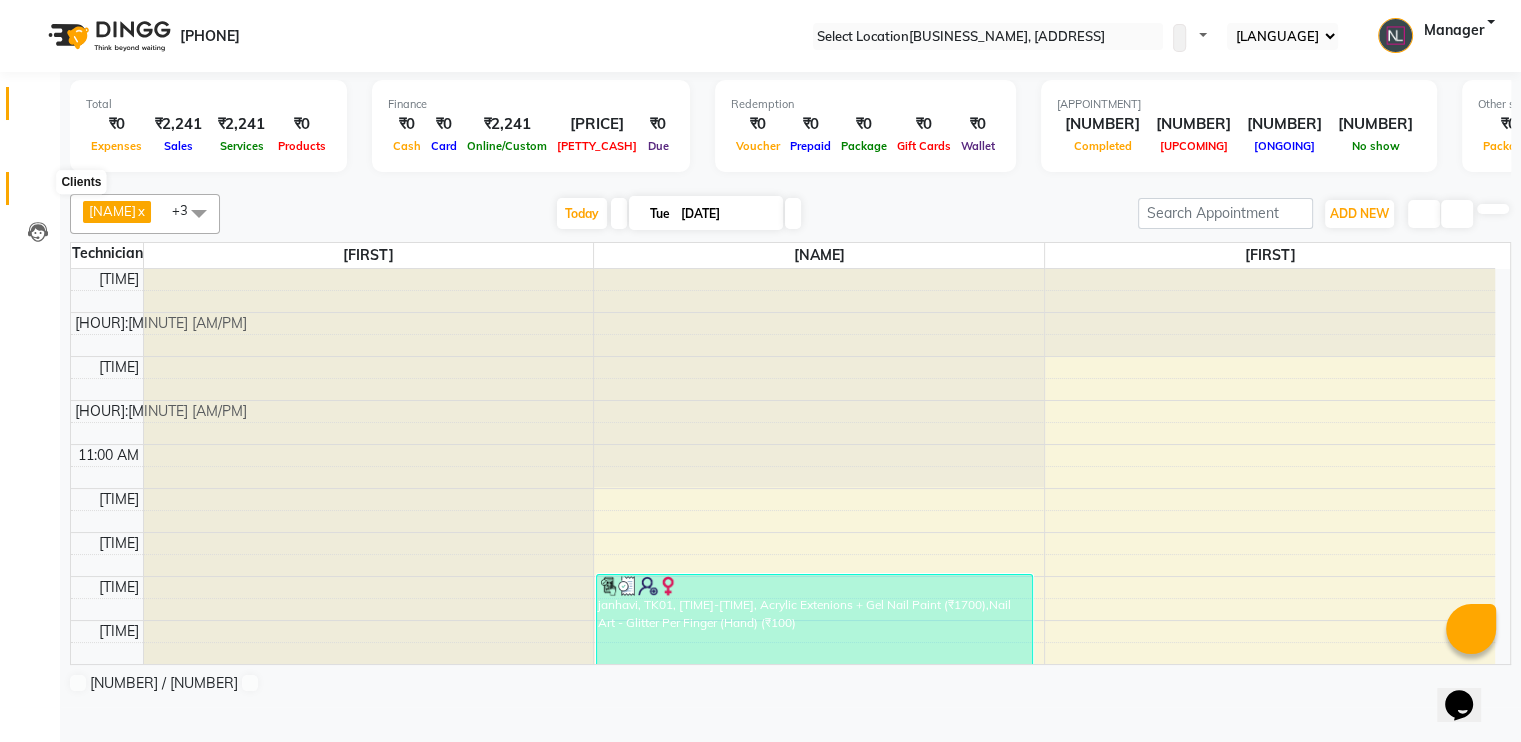 click at bounding box center [38, 193] 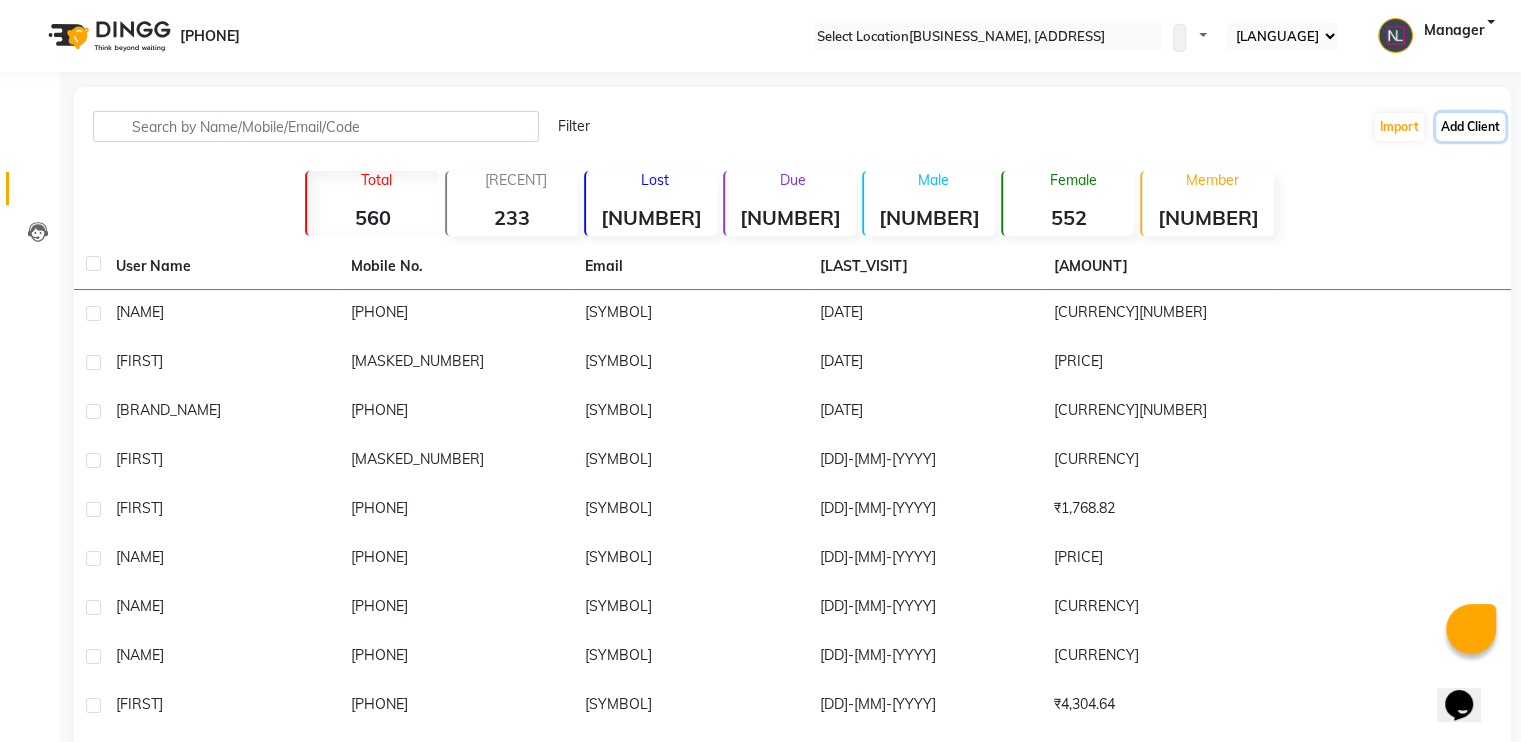 click on "Add Client" at bounding box center (1470, 127) 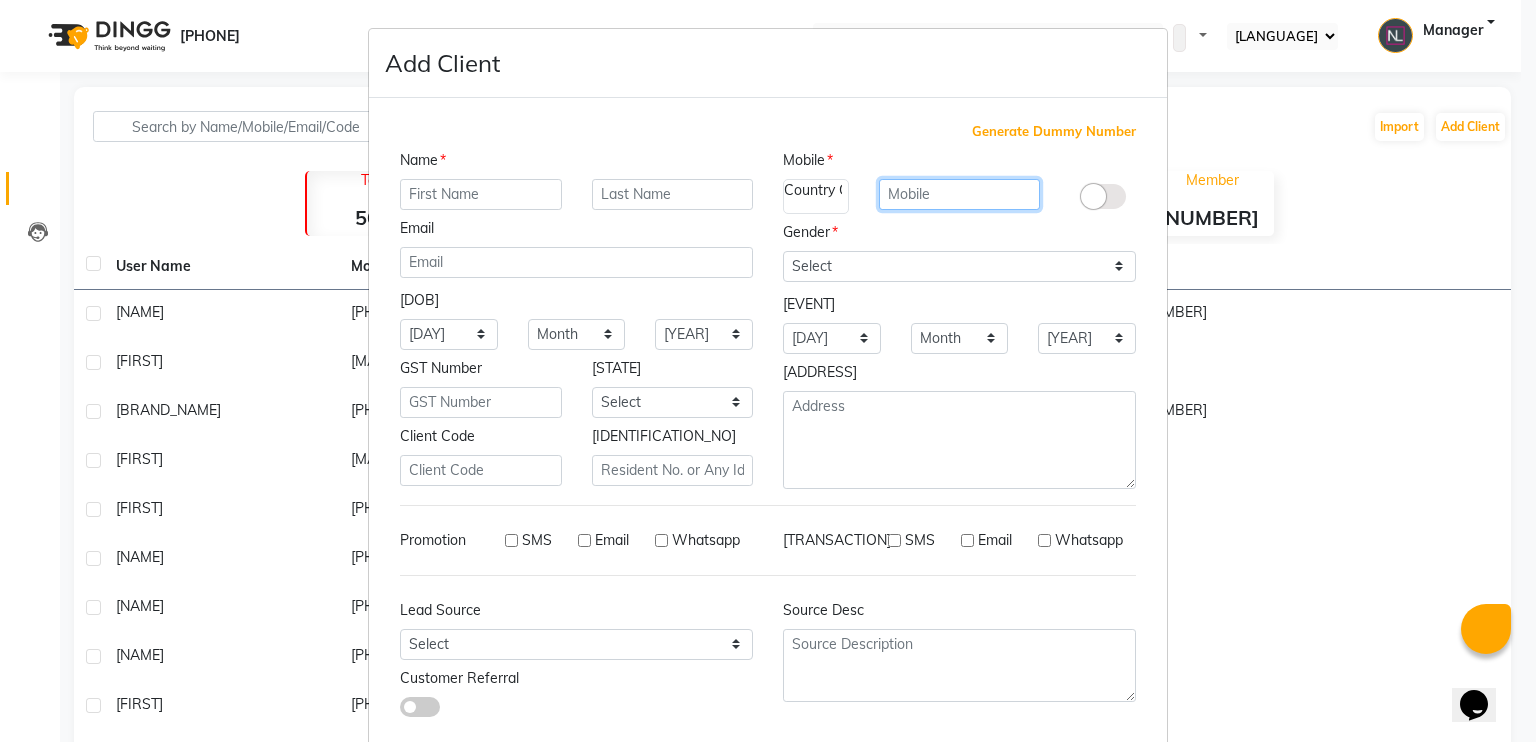click at bounding box center (960, 194) 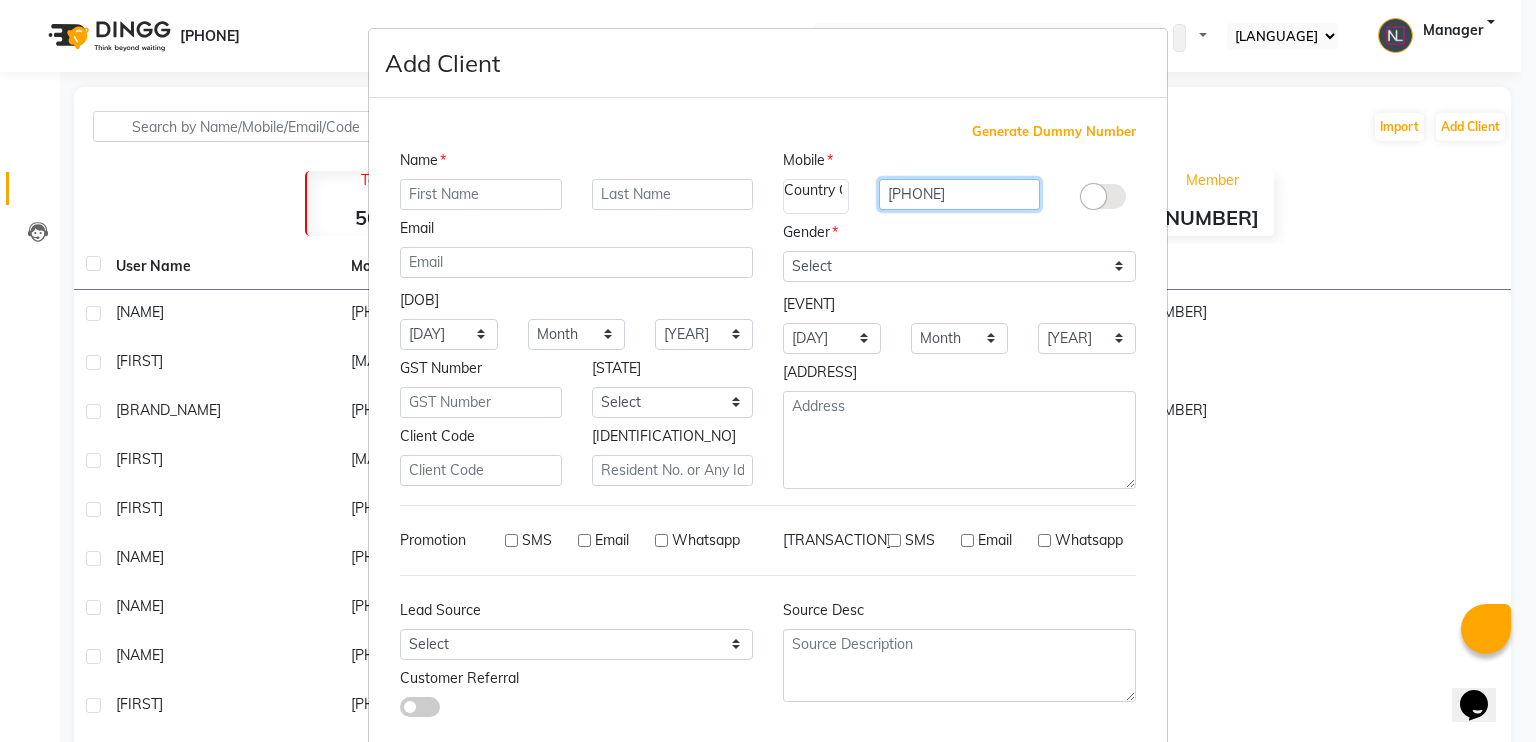 type on "[PHONE]" 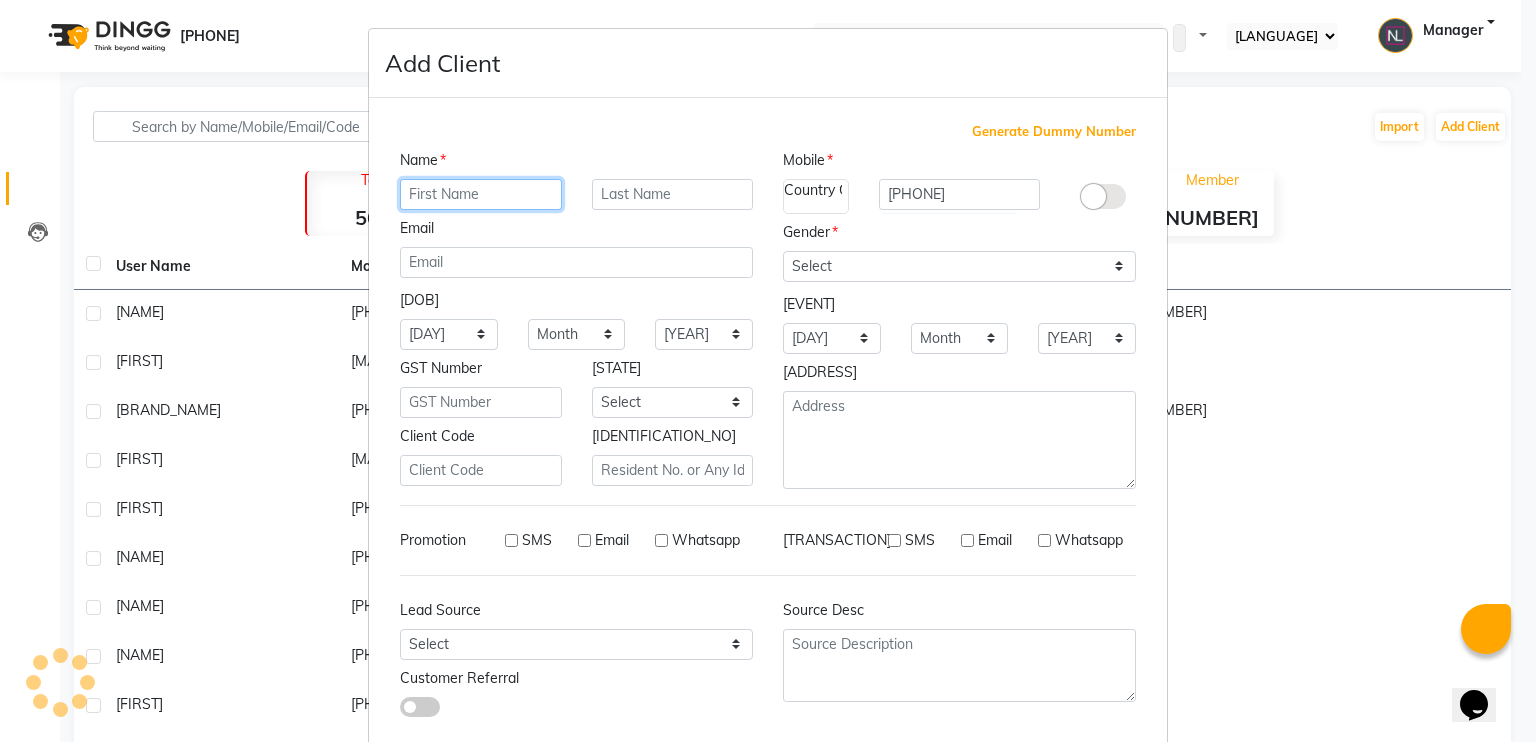 click at bounding box center (481, 194) 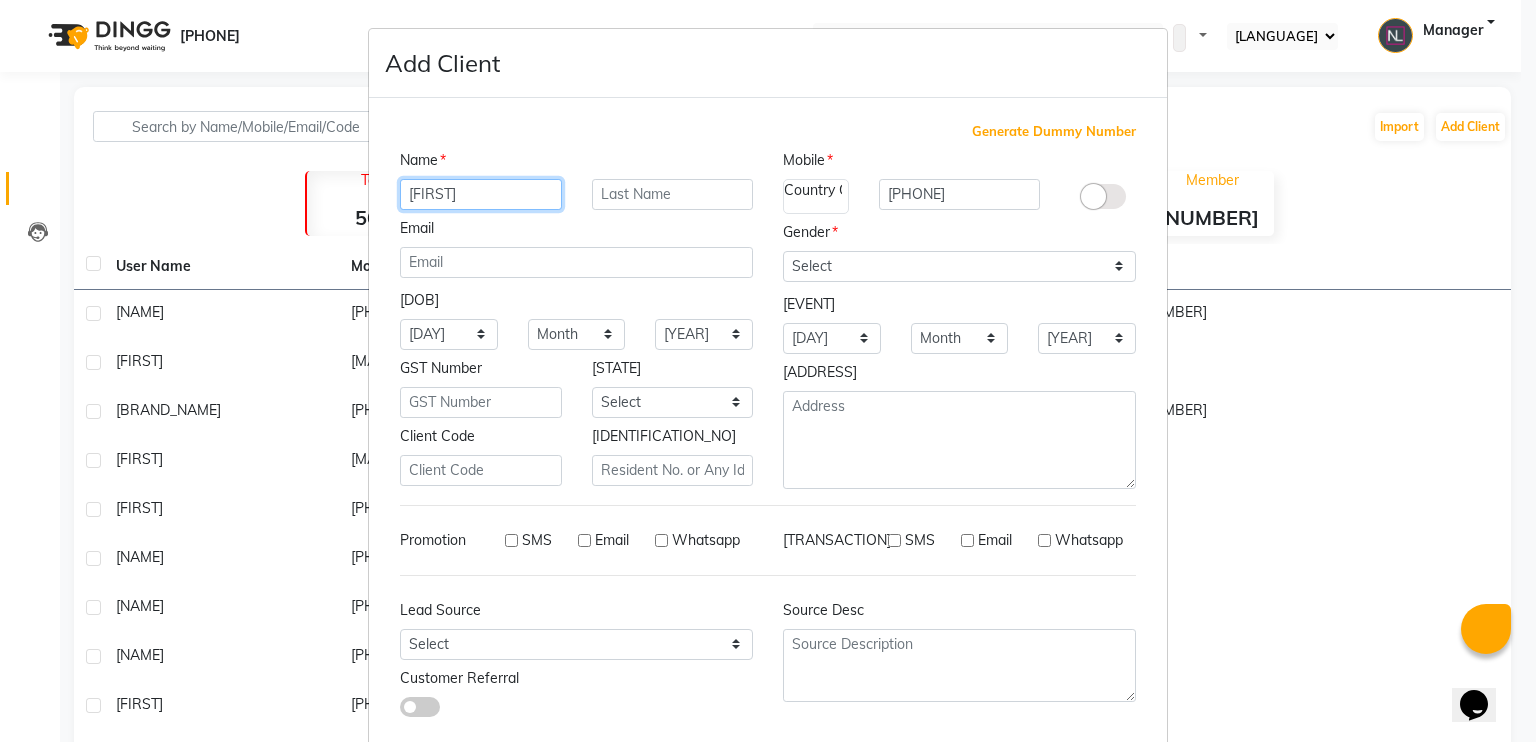 click on "[FIRST]" at bounding box center (481, 194) 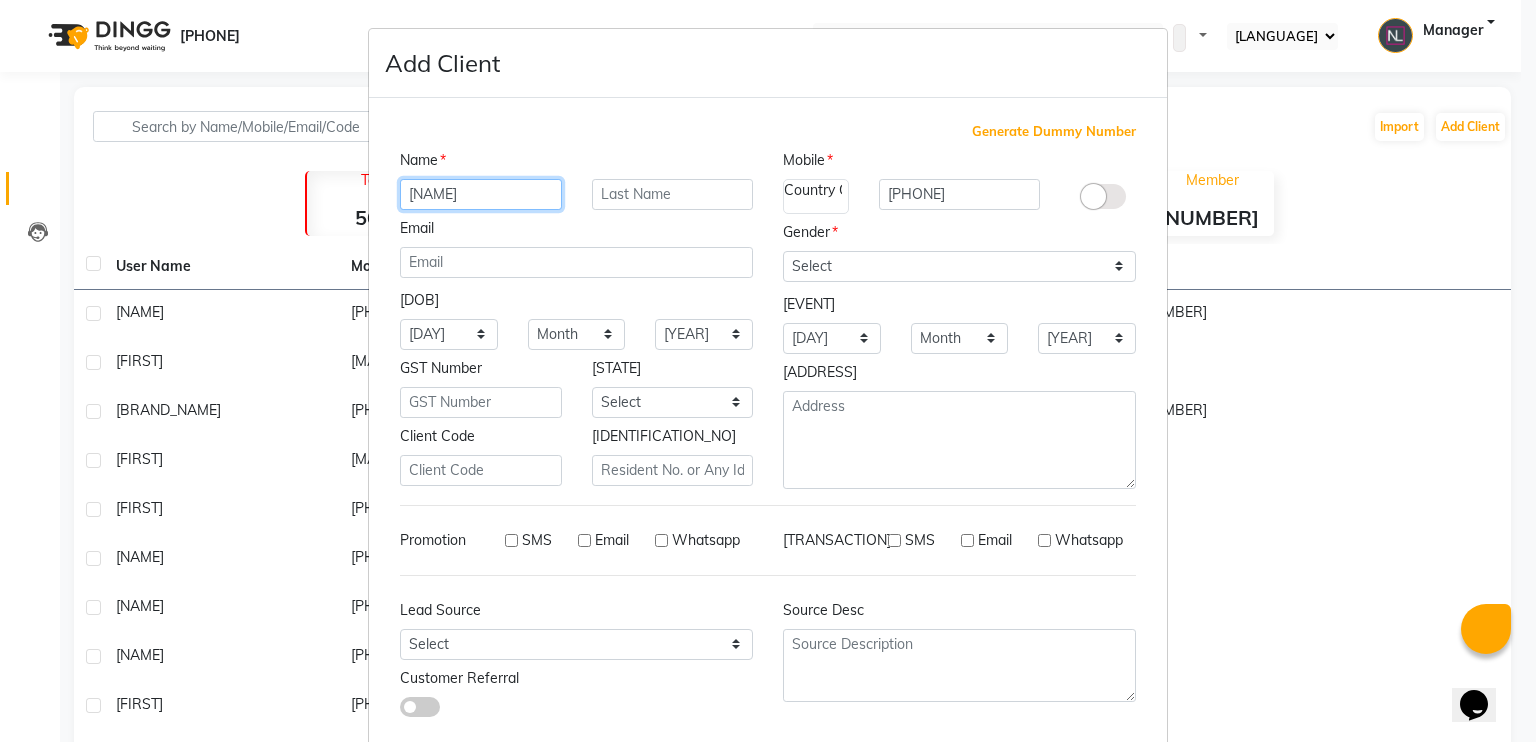 type on "[NAME]" 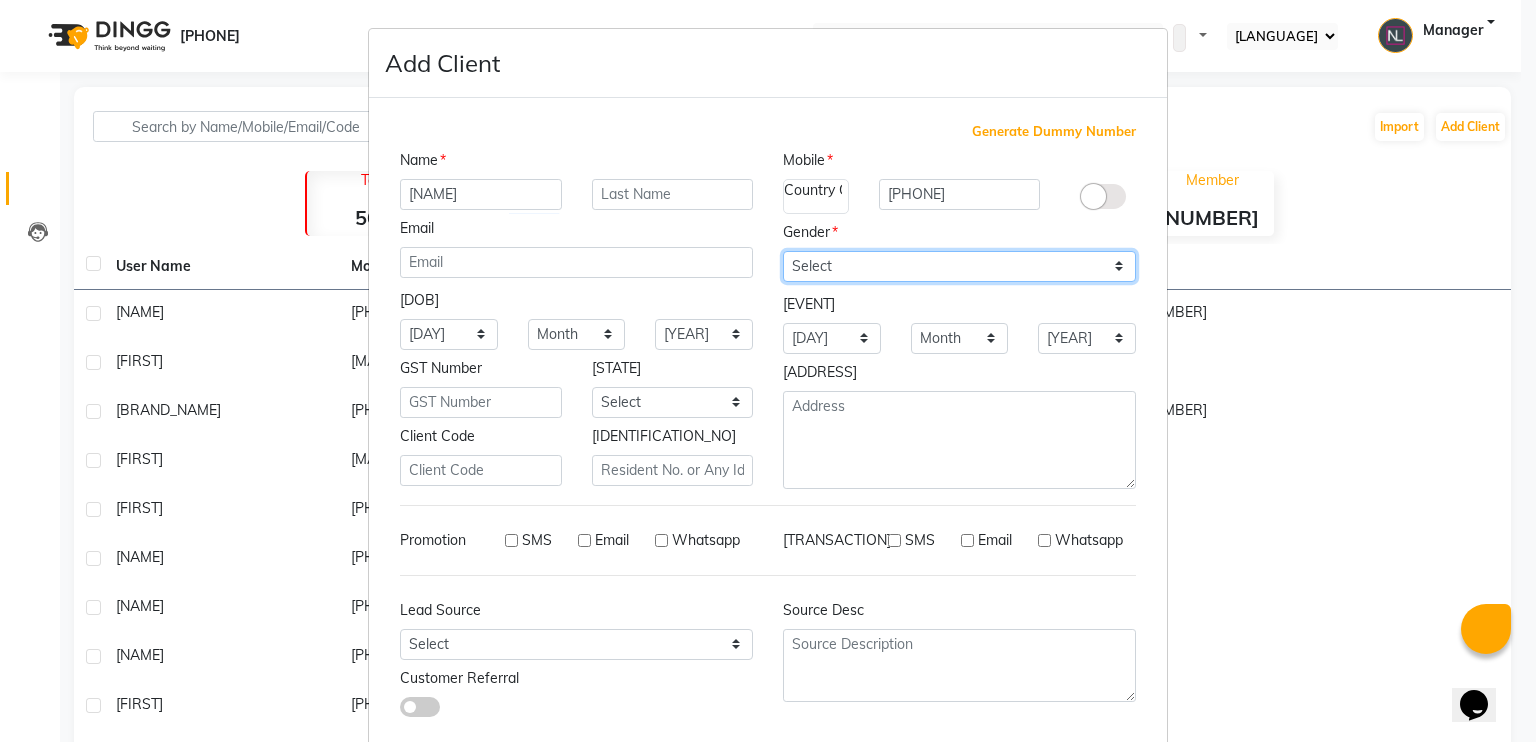 click on "Select Male Female Other Prefer Not To Say" at bounding box center [959, 266] 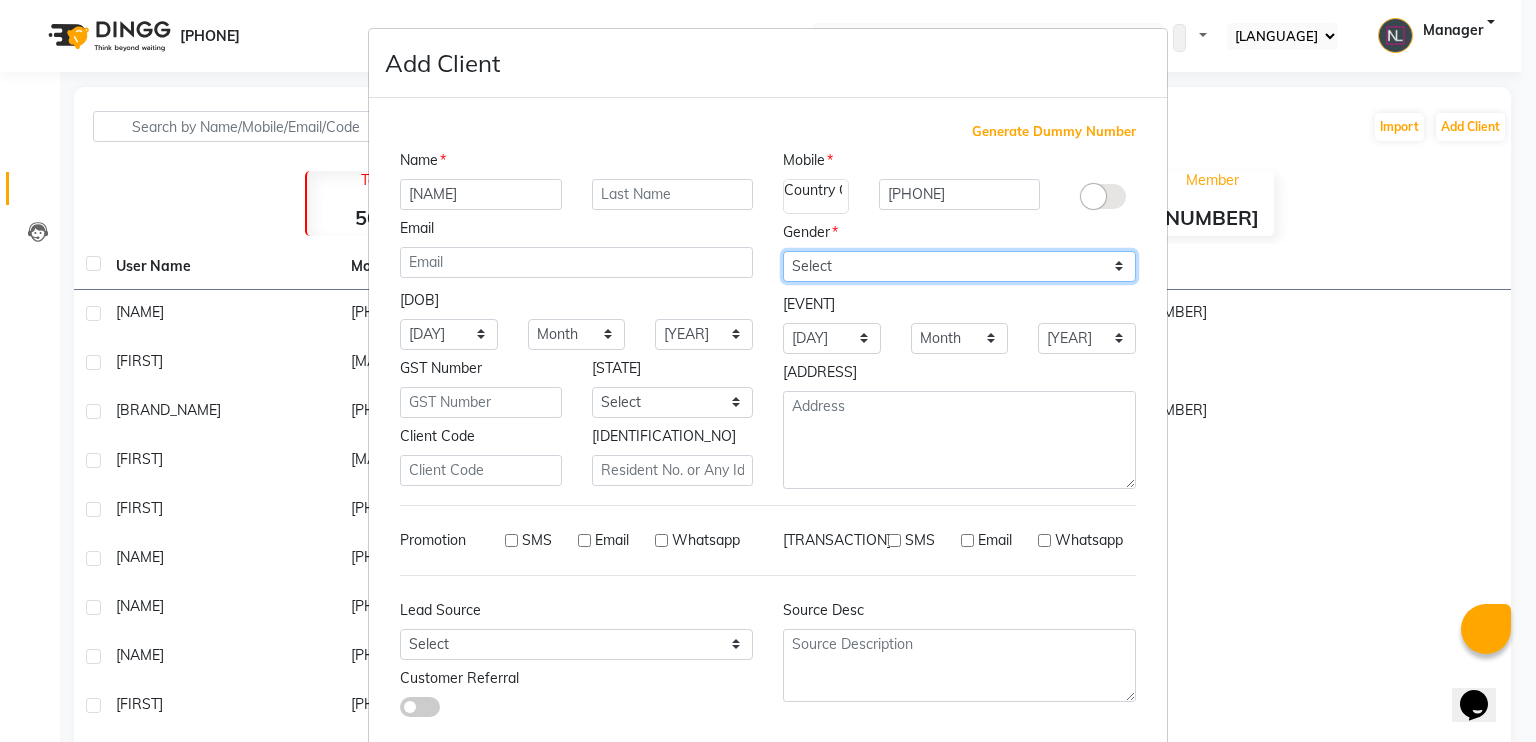 select on "female" 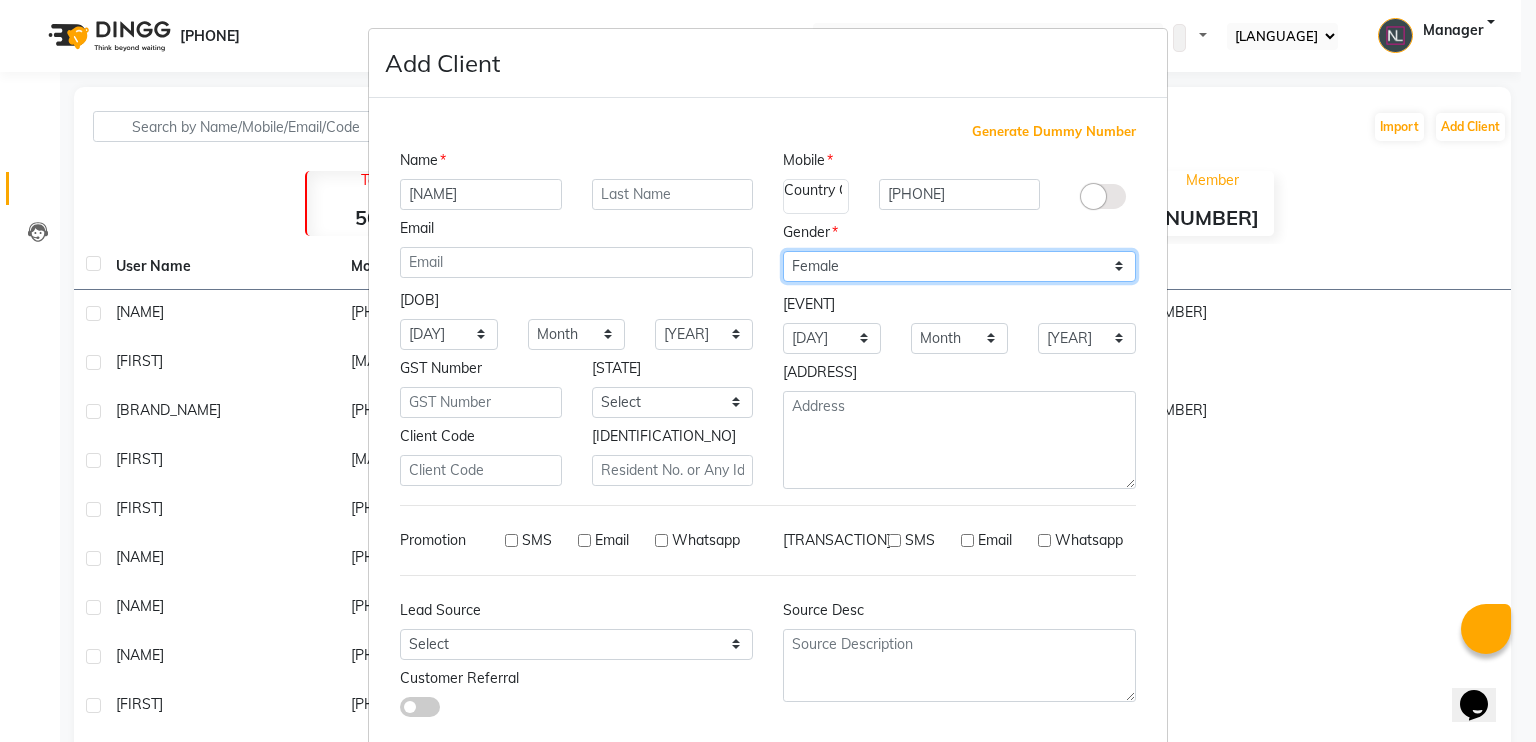click on "Select Male Female Other Prefer Not To Say" at bounding box center (959, 266) 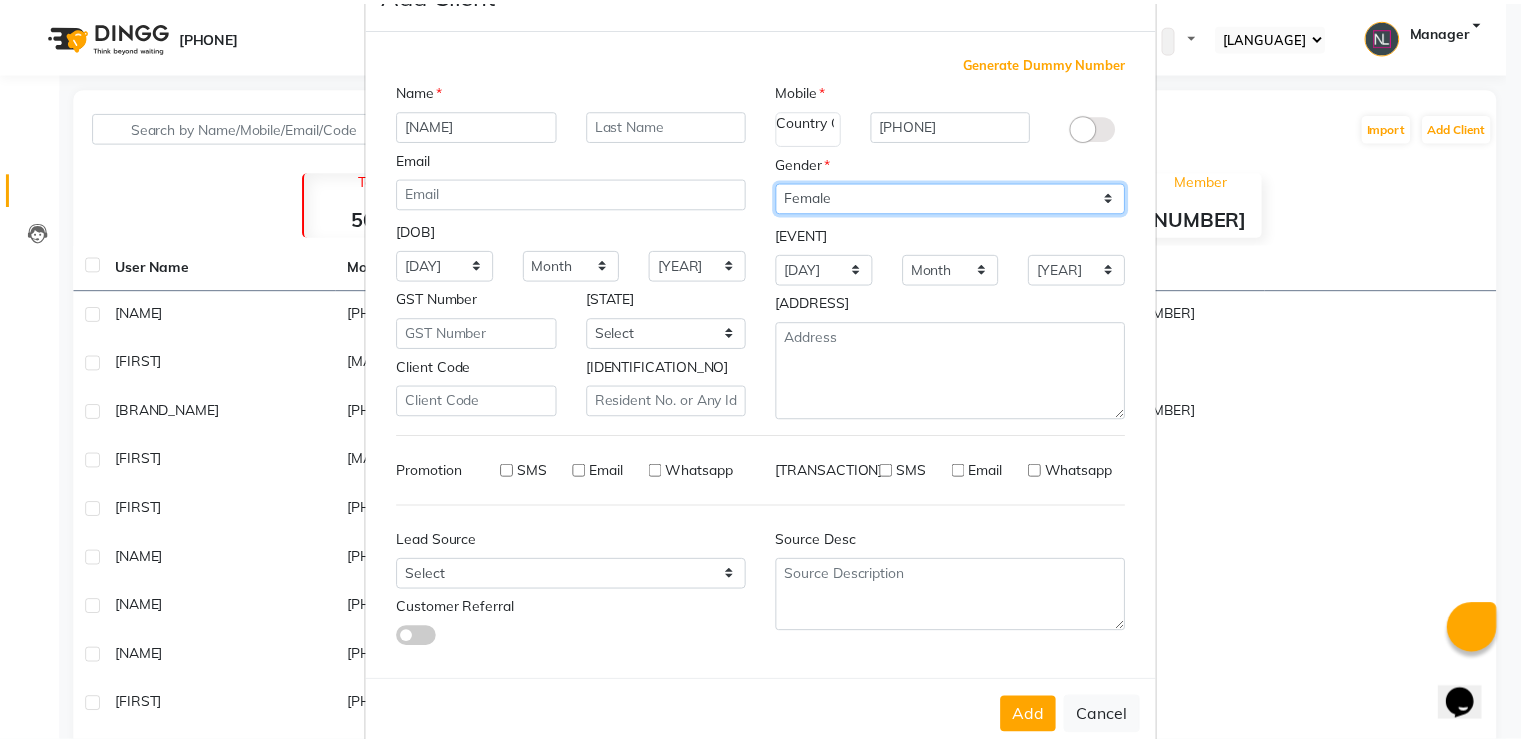 scroll, scrollTop: 114, scrollLeft: 0, axis: vertical 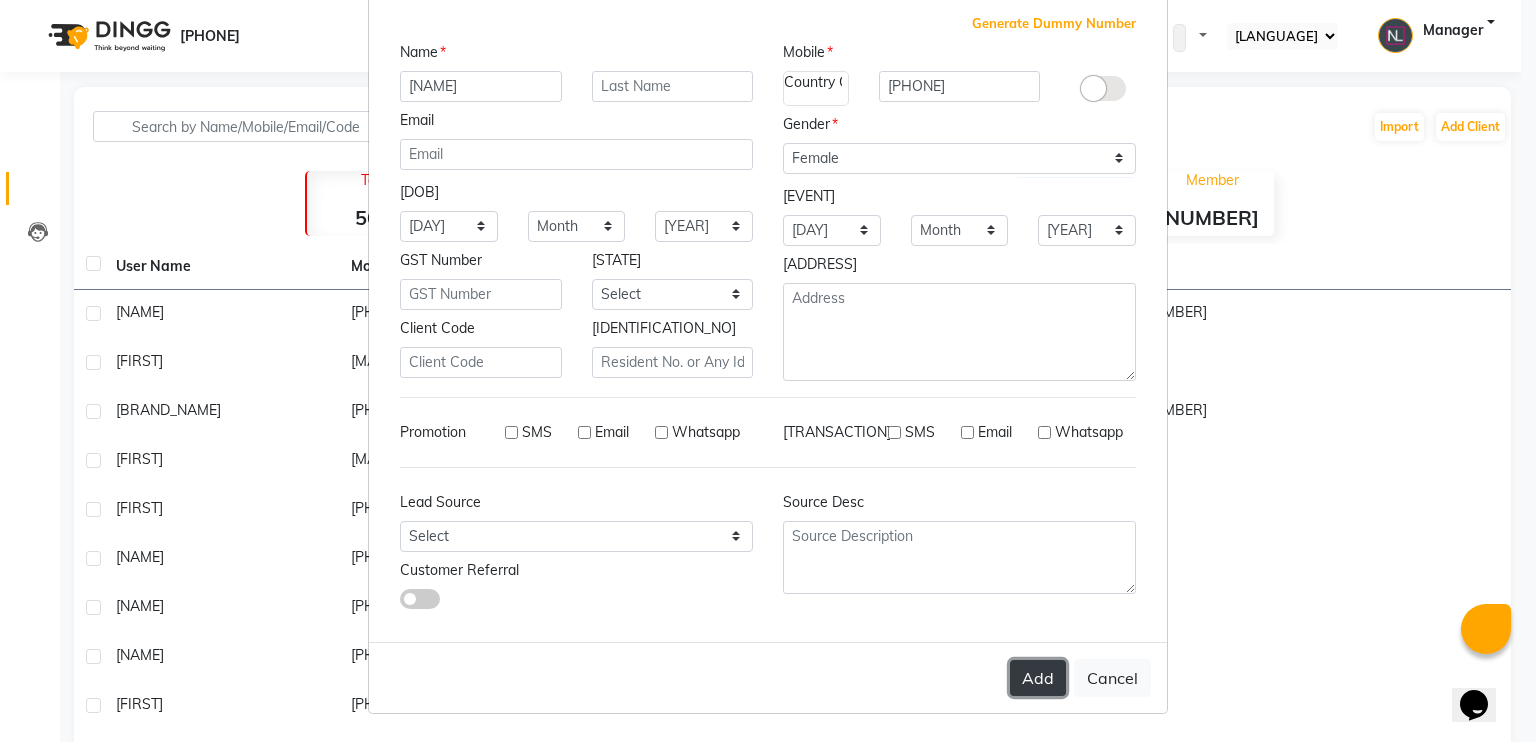 click on "Add" at bounding box center (1038, 678) 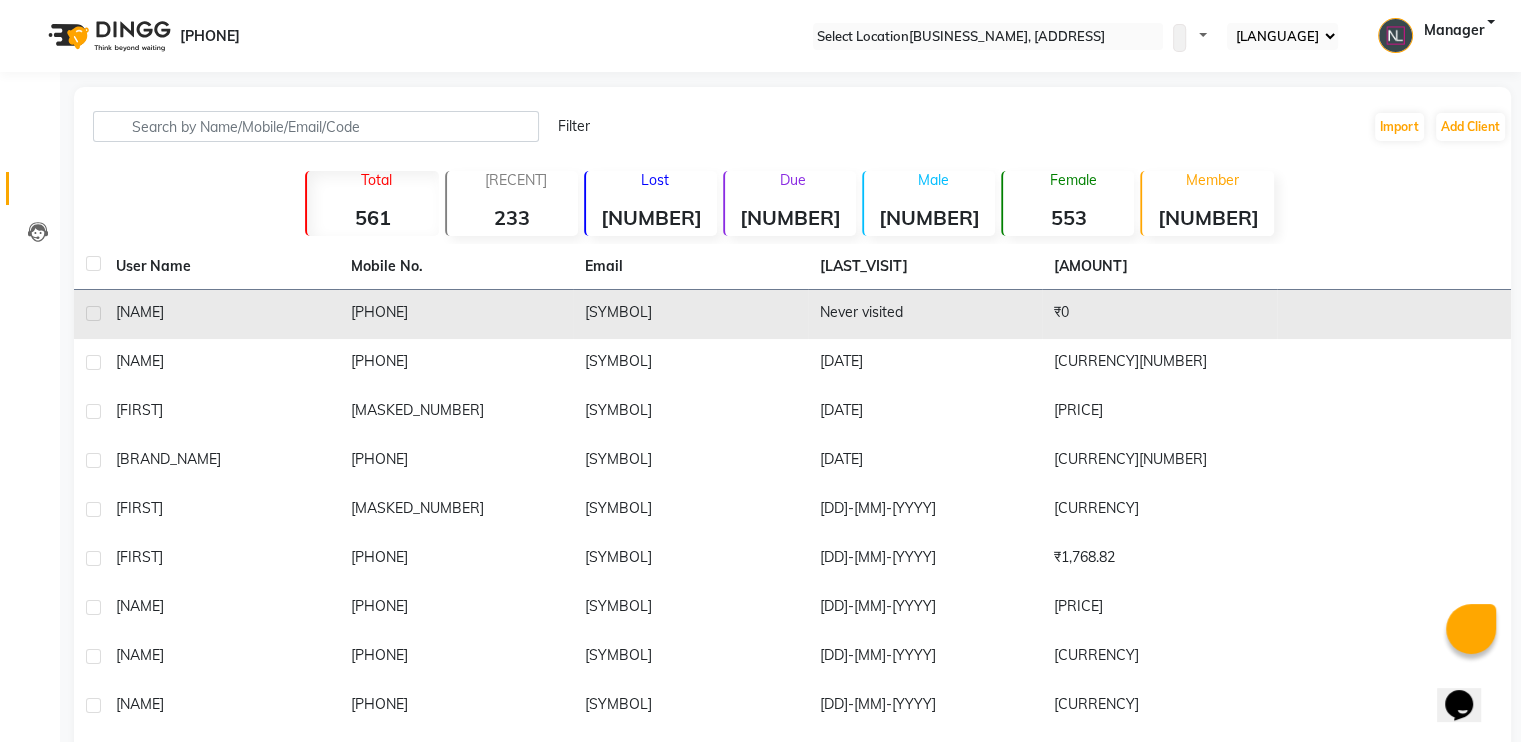 click on "₹0" at bounding box center (1159, 314) 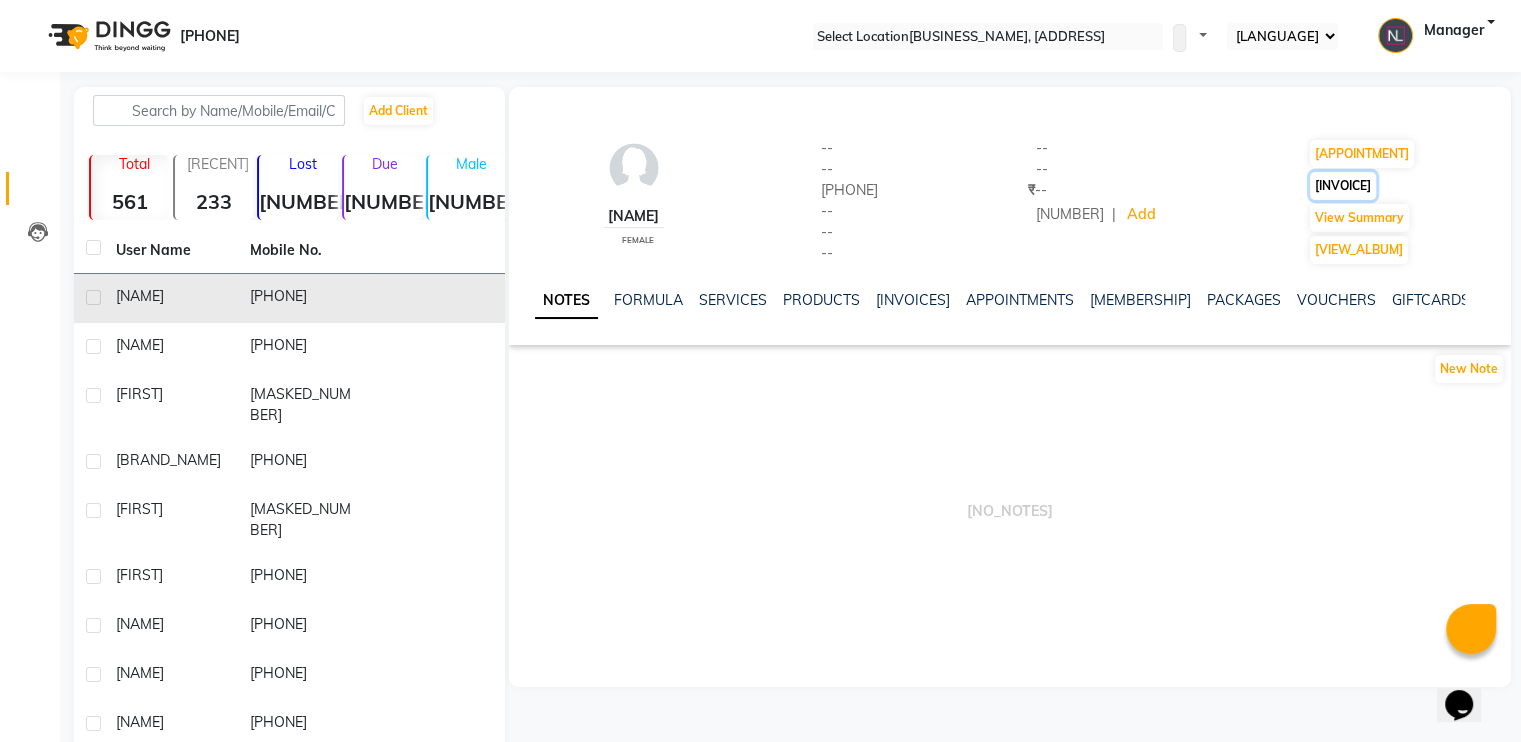 click on "[INVOICE]" at bounding box center [1362, 154] 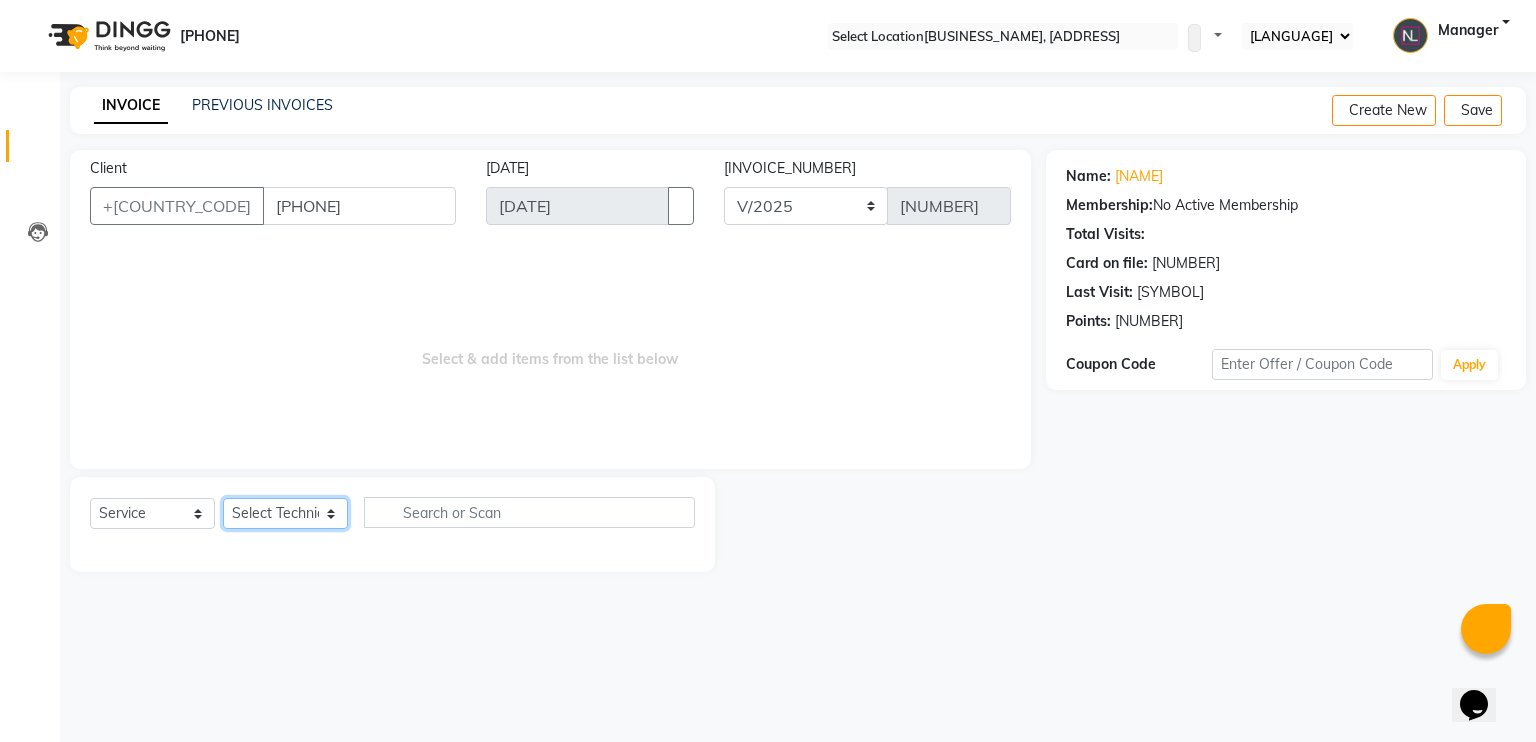 click on "Select Technician [NAME] Manager [NAME] [NAME] [NAME]" at bounding box center (285, 513) 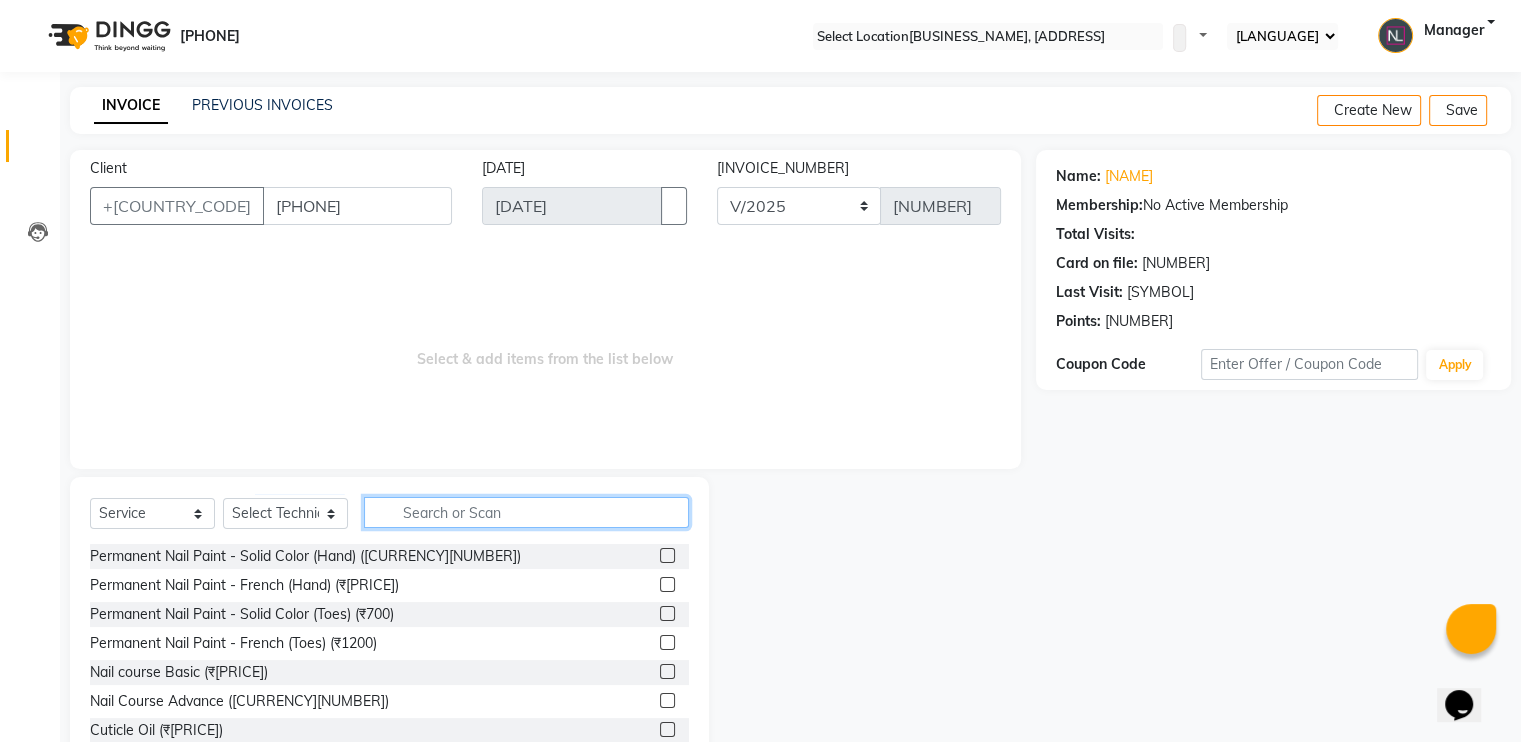 click at bounding box center (526, 512) 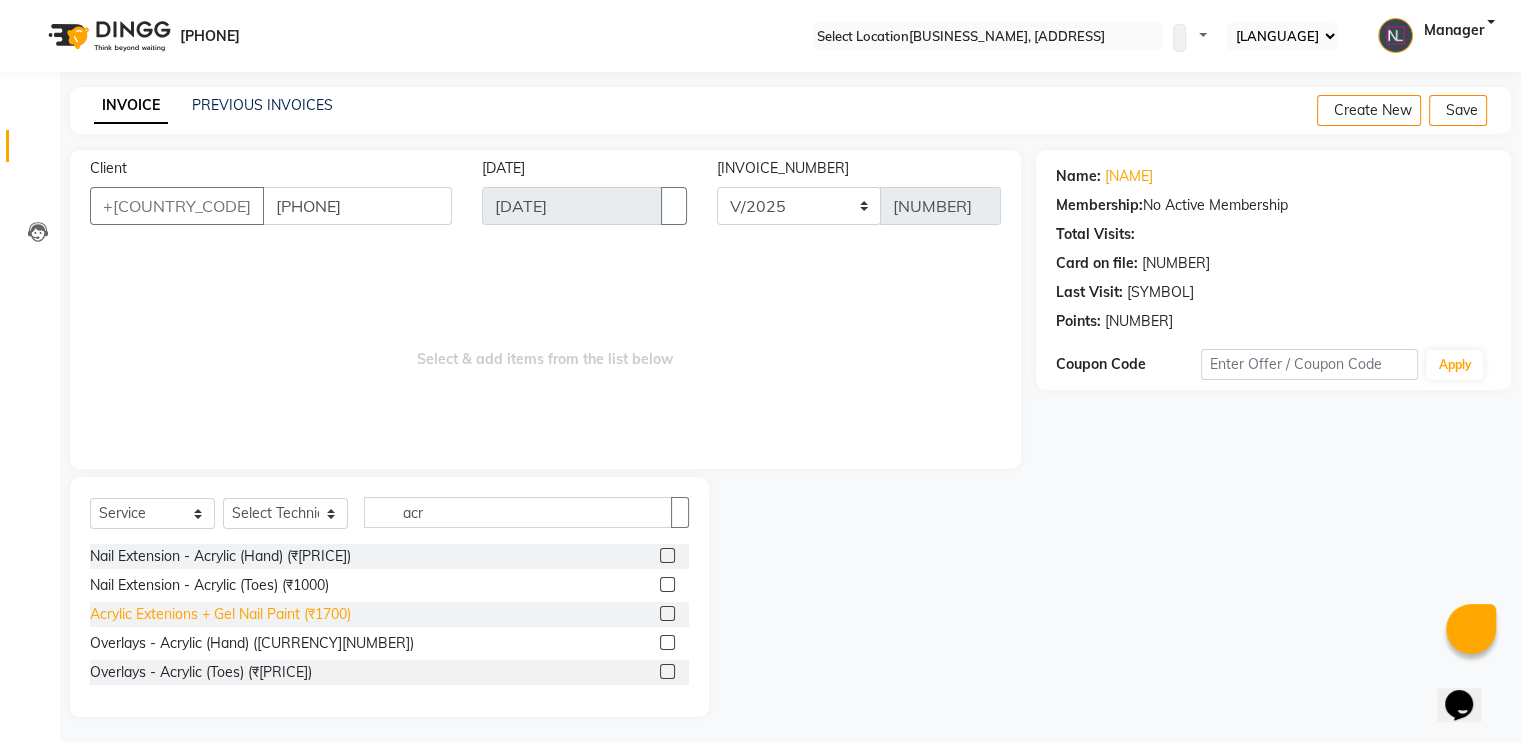 click on "Acrylic Extenions + Gel Nail Paint  (₹1700)" at bounding box center (220, 556) 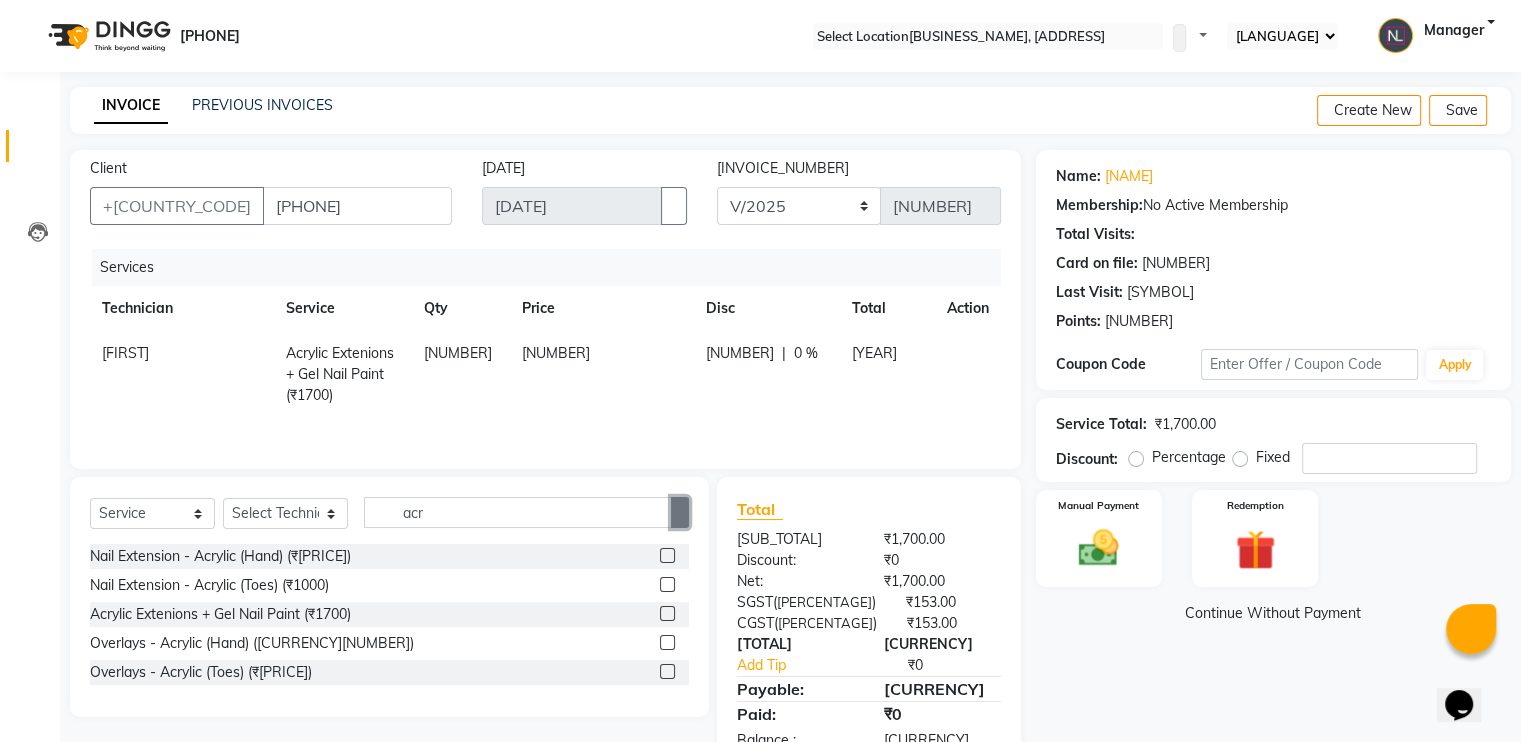 click at bounding box center [680, 513] 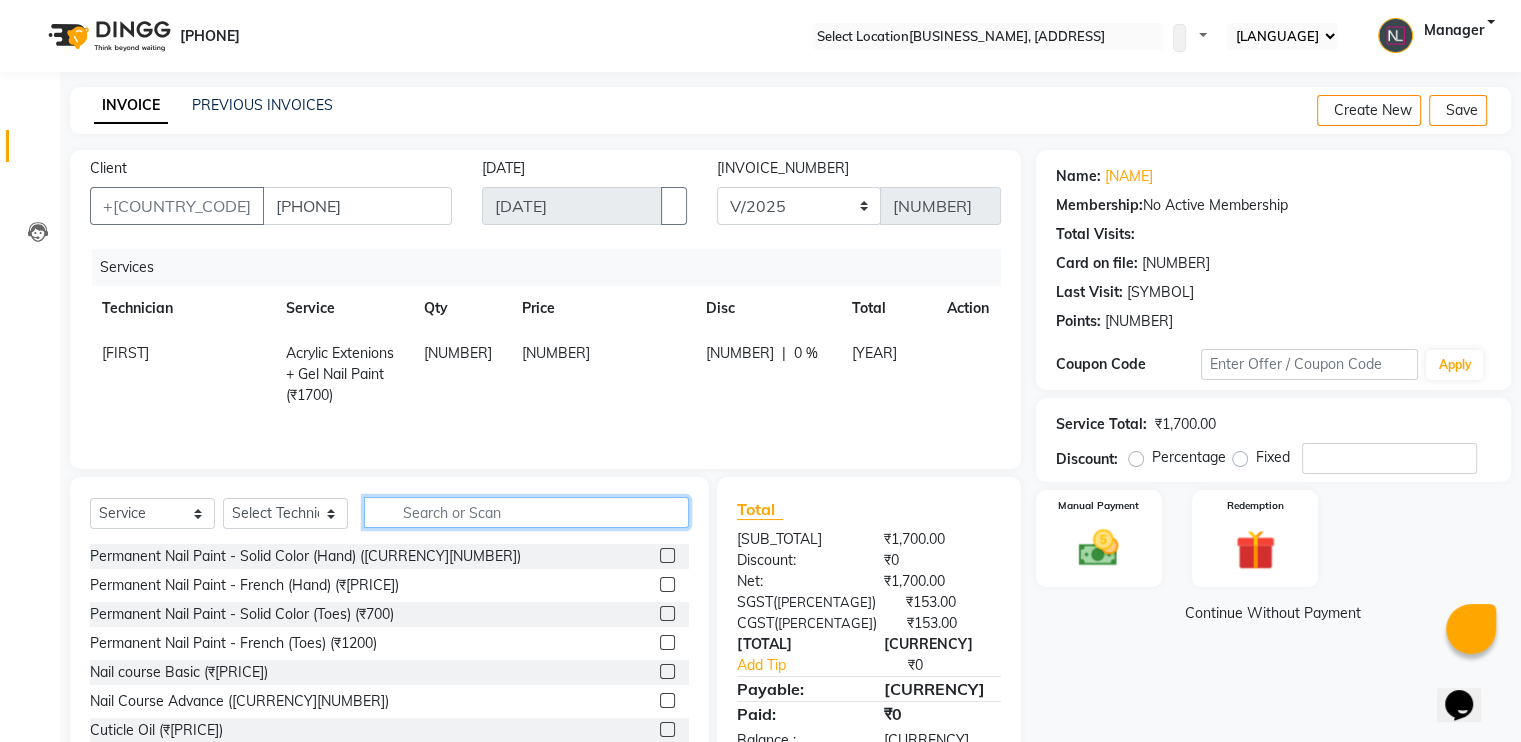 click at bounding box center (526, 512) 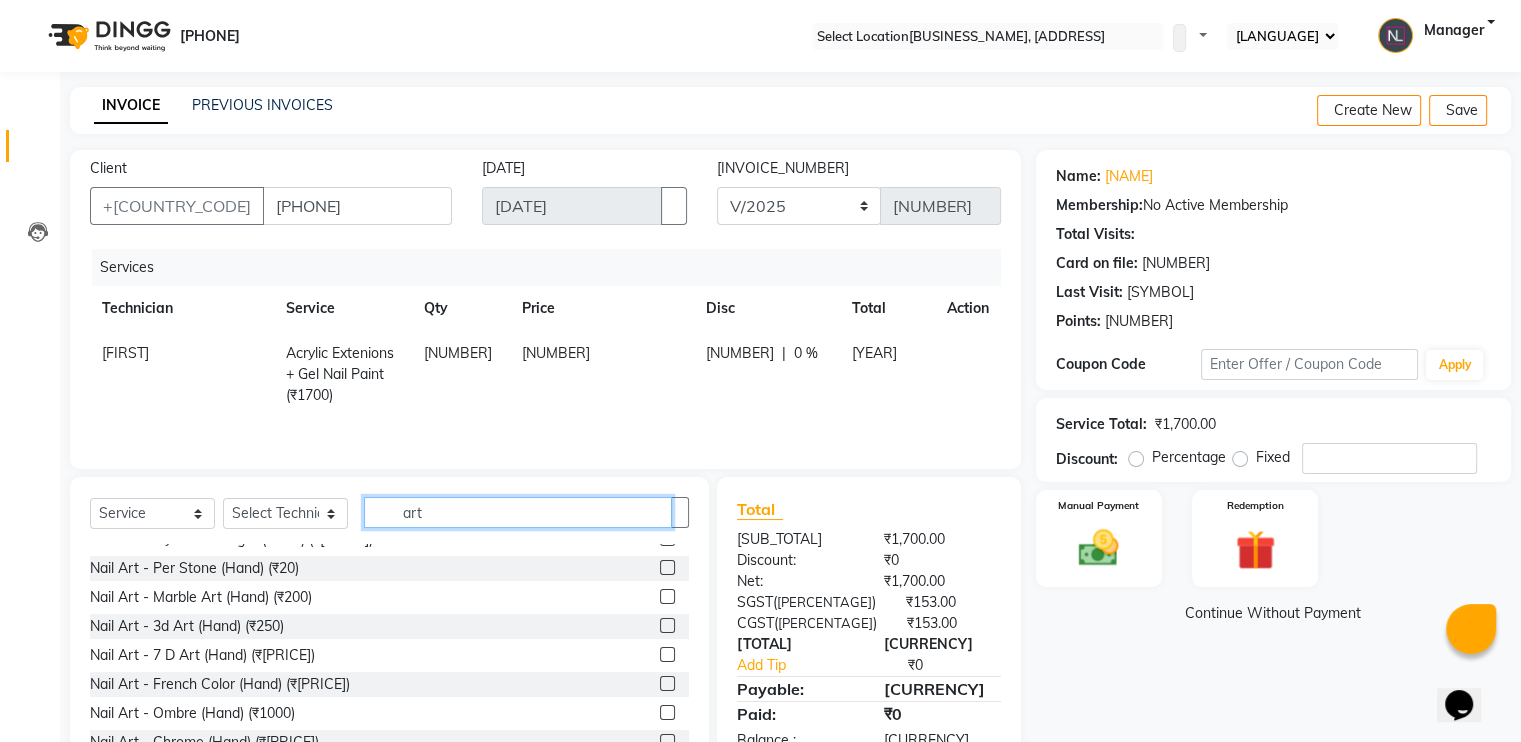 scroll, scrollTop: 47, scrollLeft: 0, axis: vertical 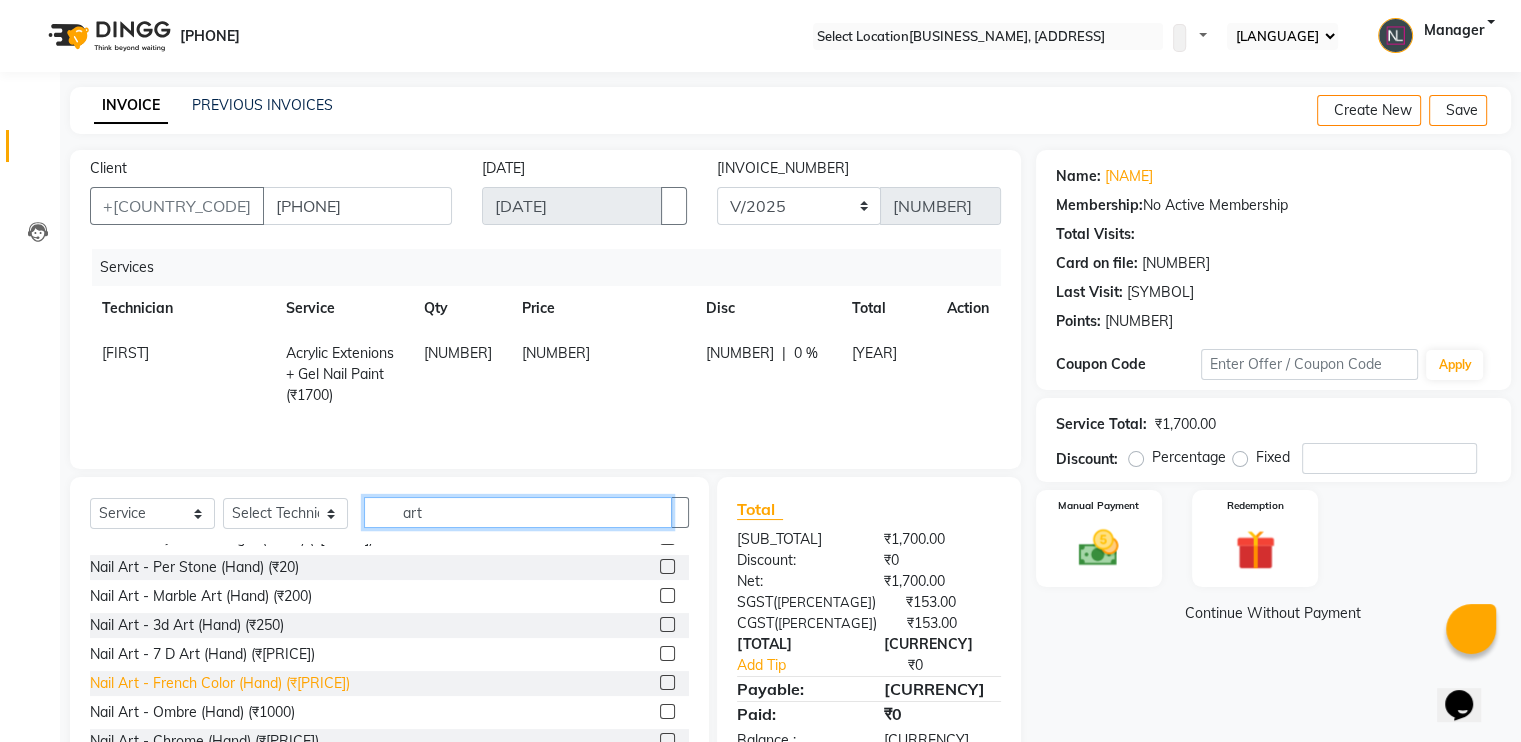 type on "art" 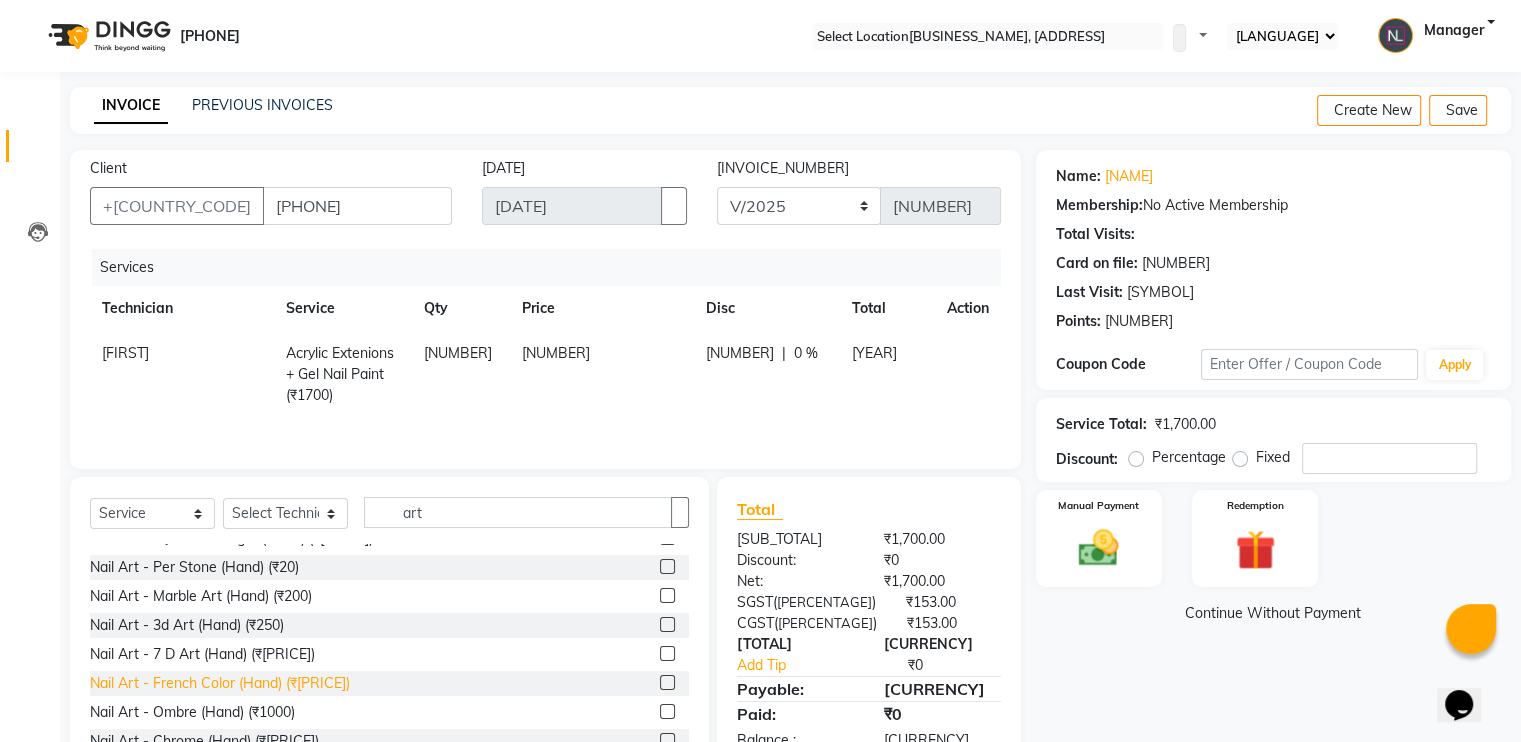 click on "Nail Art - French Color (Hand) (₹[PRICE])" at bounding box center [282, 509] 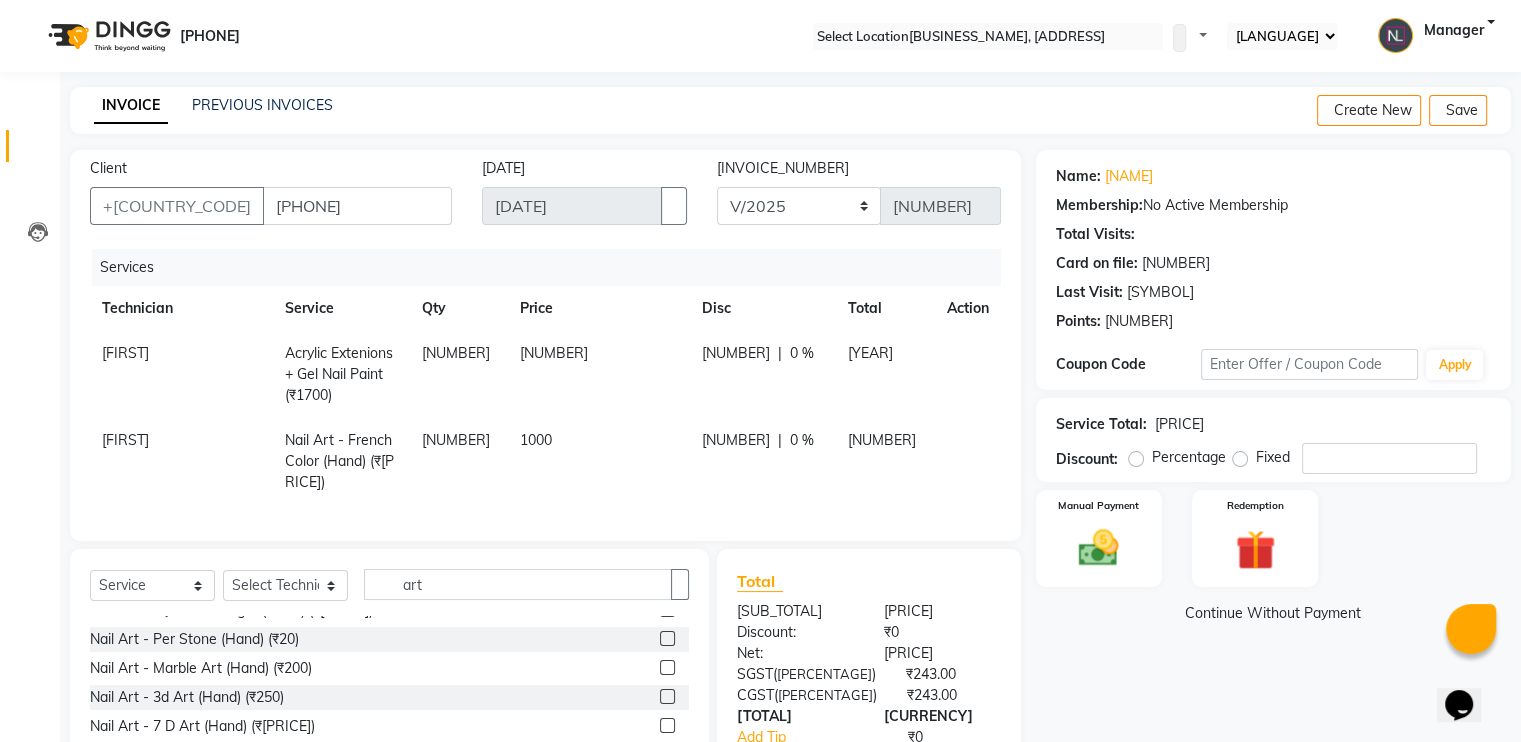 click on "[NUMBER]" at bounding box center (125, 353) 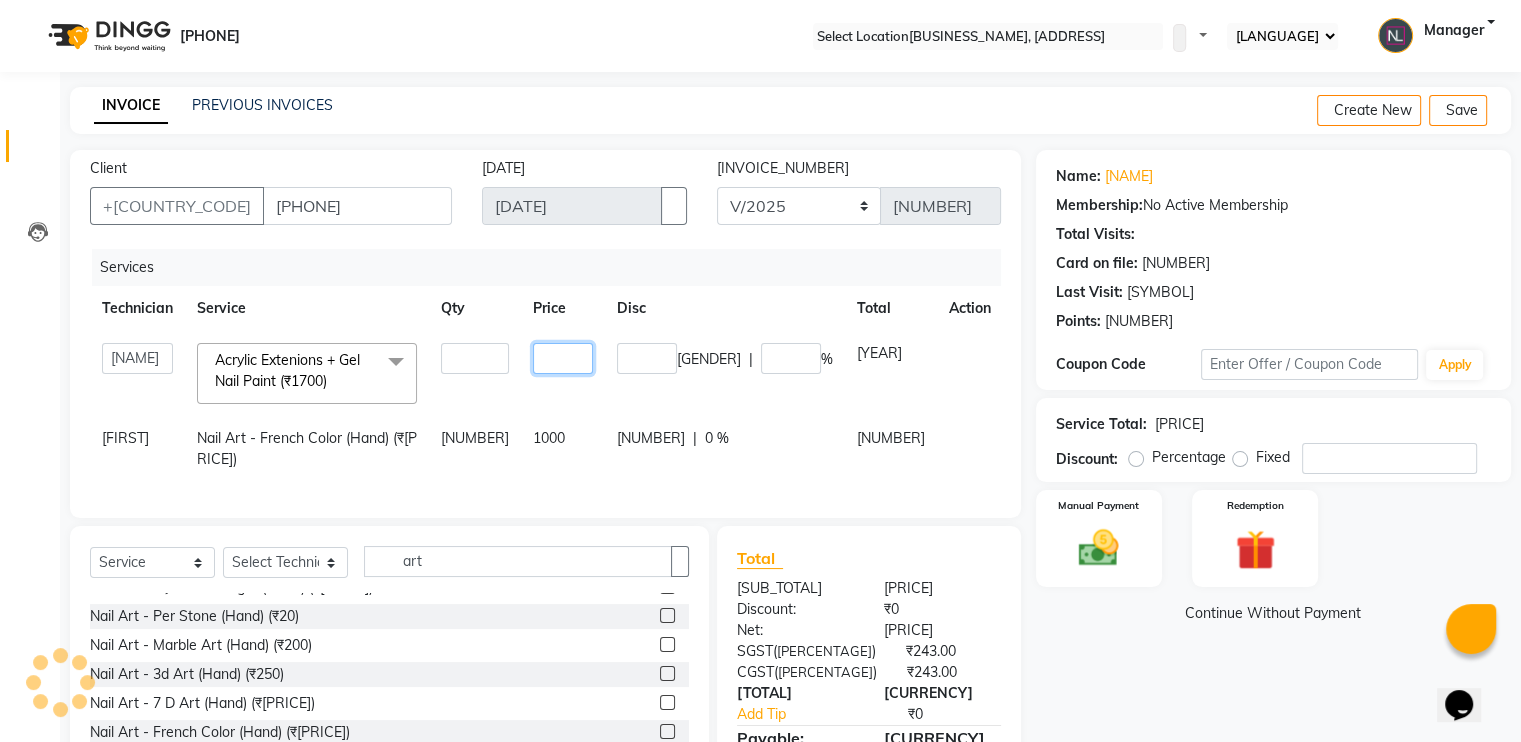 click on "[NUMBER]" at bounding box center (475, 358) 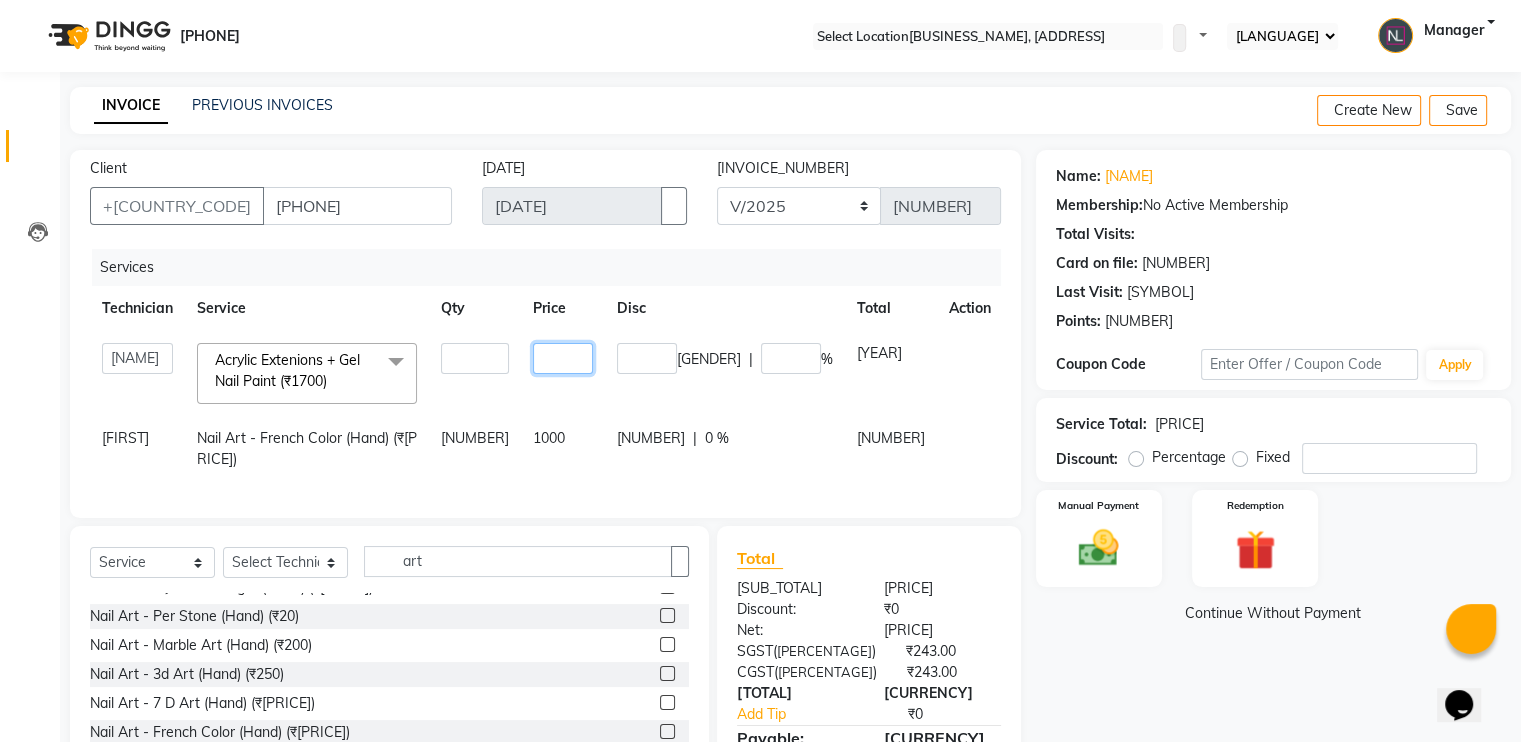 type on "1499" 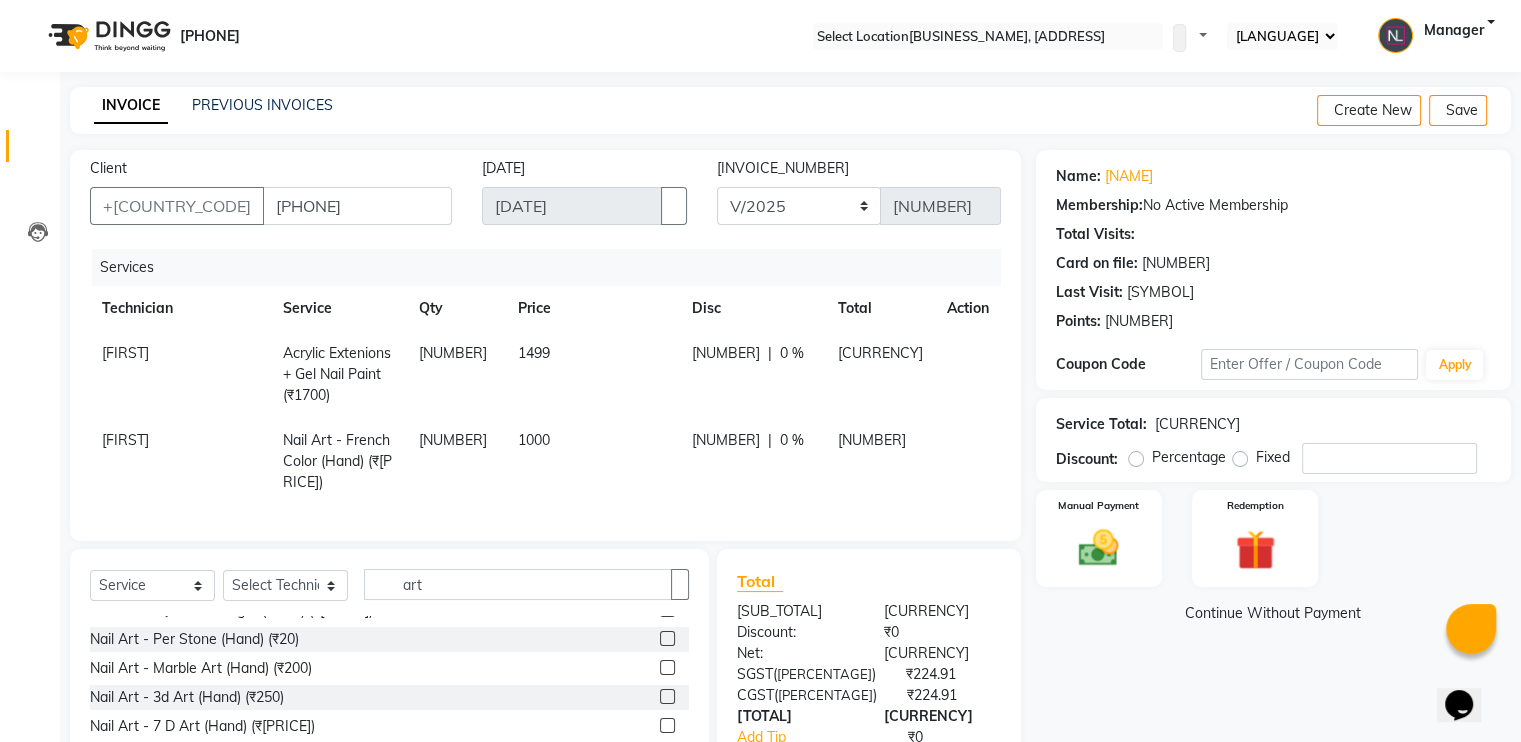 click on "1000" at bounding box center [593, 374] 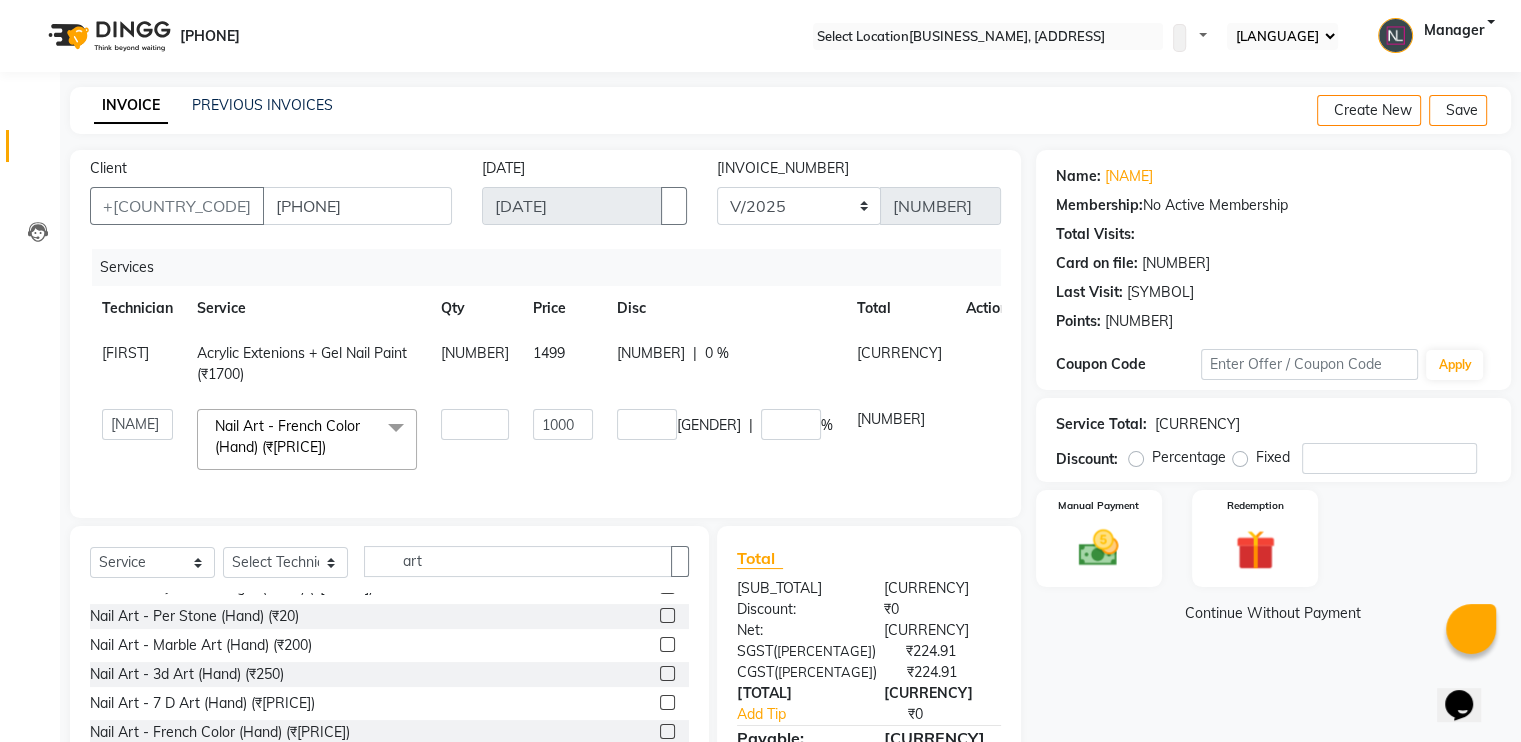 click on "Name: [FIRST]  Membership:  No Active Membership  Total Visits:   Card on file:  0 Last Visit:   - Points:   0  Coupon Code Apply Service Total:  [CURRENCY]  Discount:  Percentage   Fixed  0 Manual Payment Redemption  Continue Without Payment" at bounding box center [1281, 485] 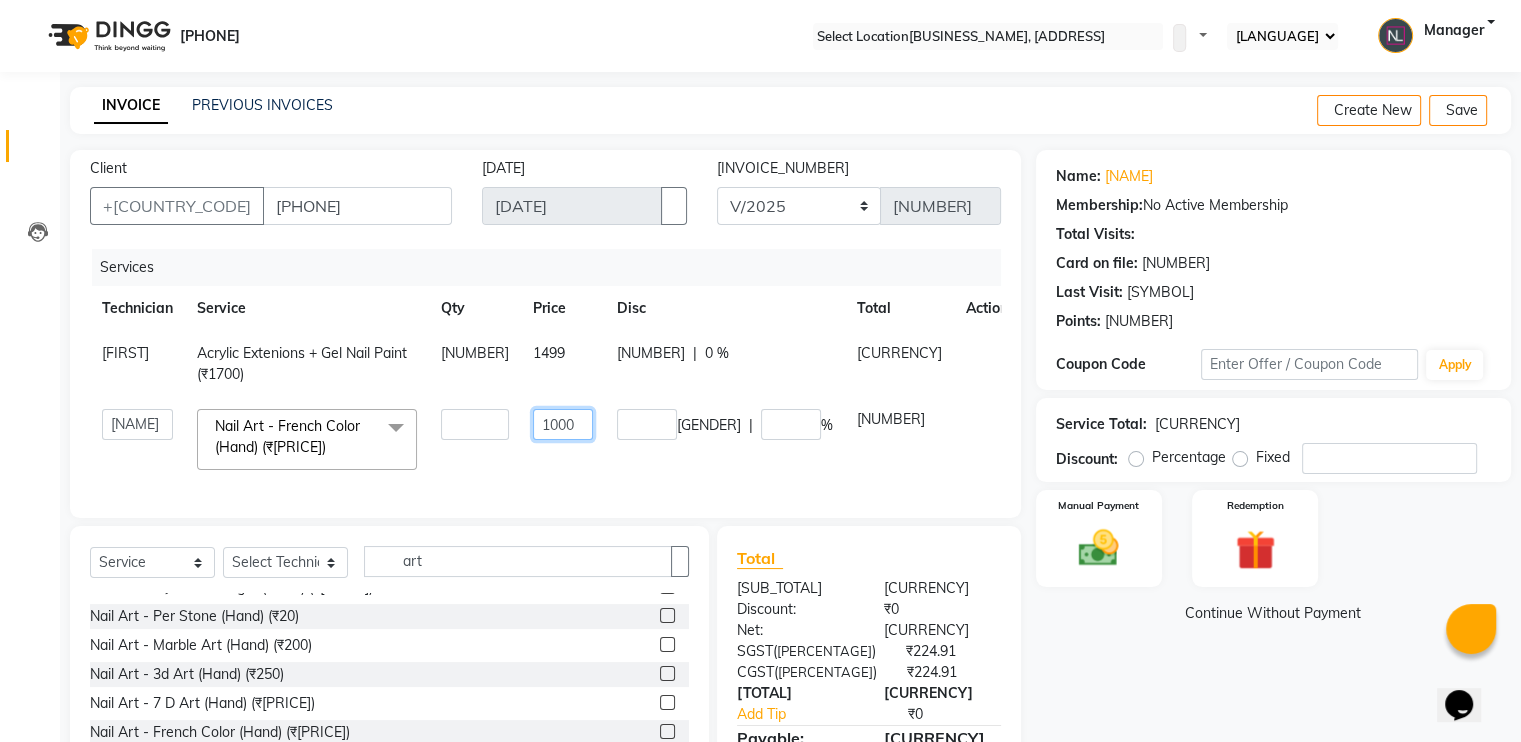 click on "1000" at bounding box center [475, 424] 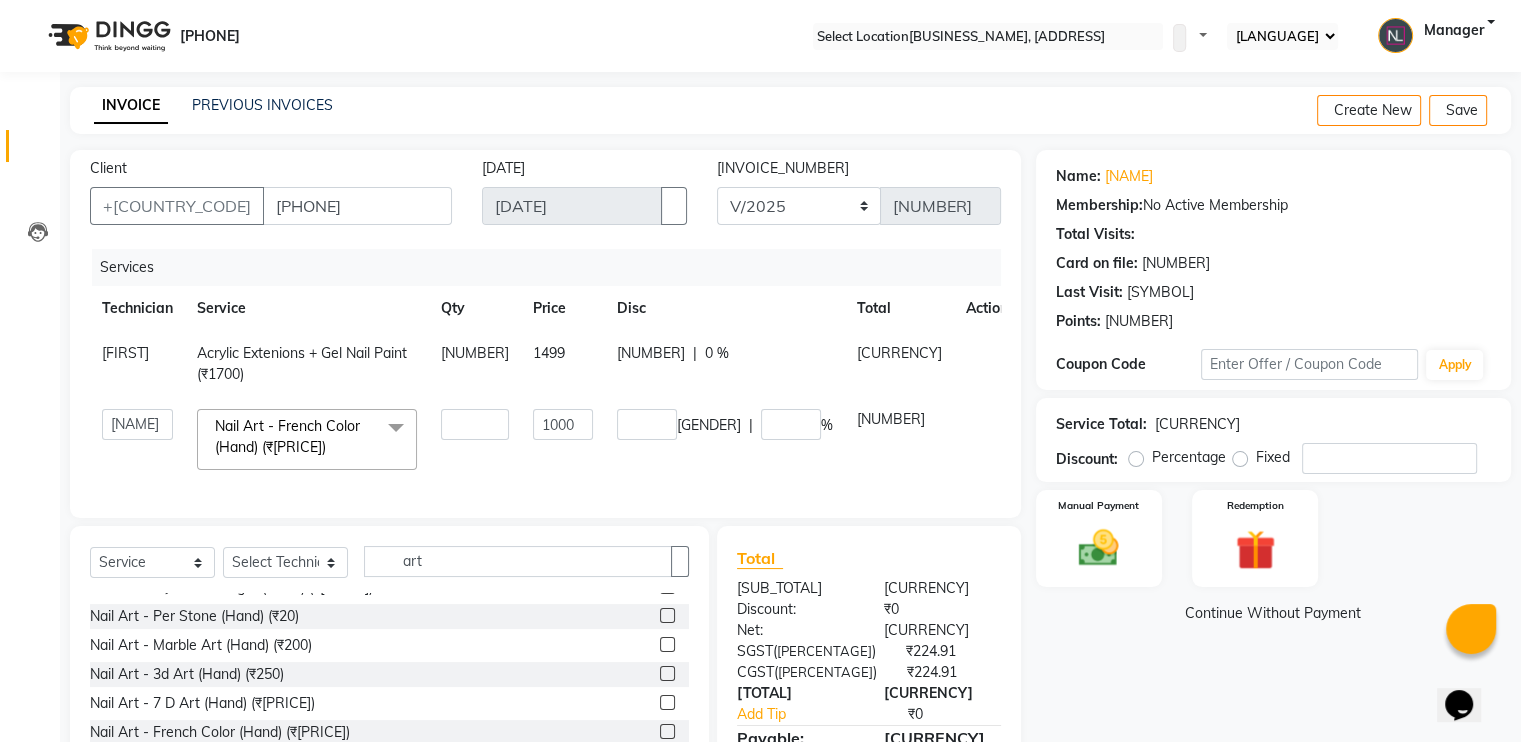 click on "Name: [FIRST]  Membership:  No Active Membership  Total Visits:   Card on file:  0 Last Visit:   - Points:   0  Coupon Code Apply Service Total:  [CURRENCY]  Discount:  Percentage   Fixed  0 Manual Payment Redemption  Continue Without Payment" at bounding box center (1281, 485) 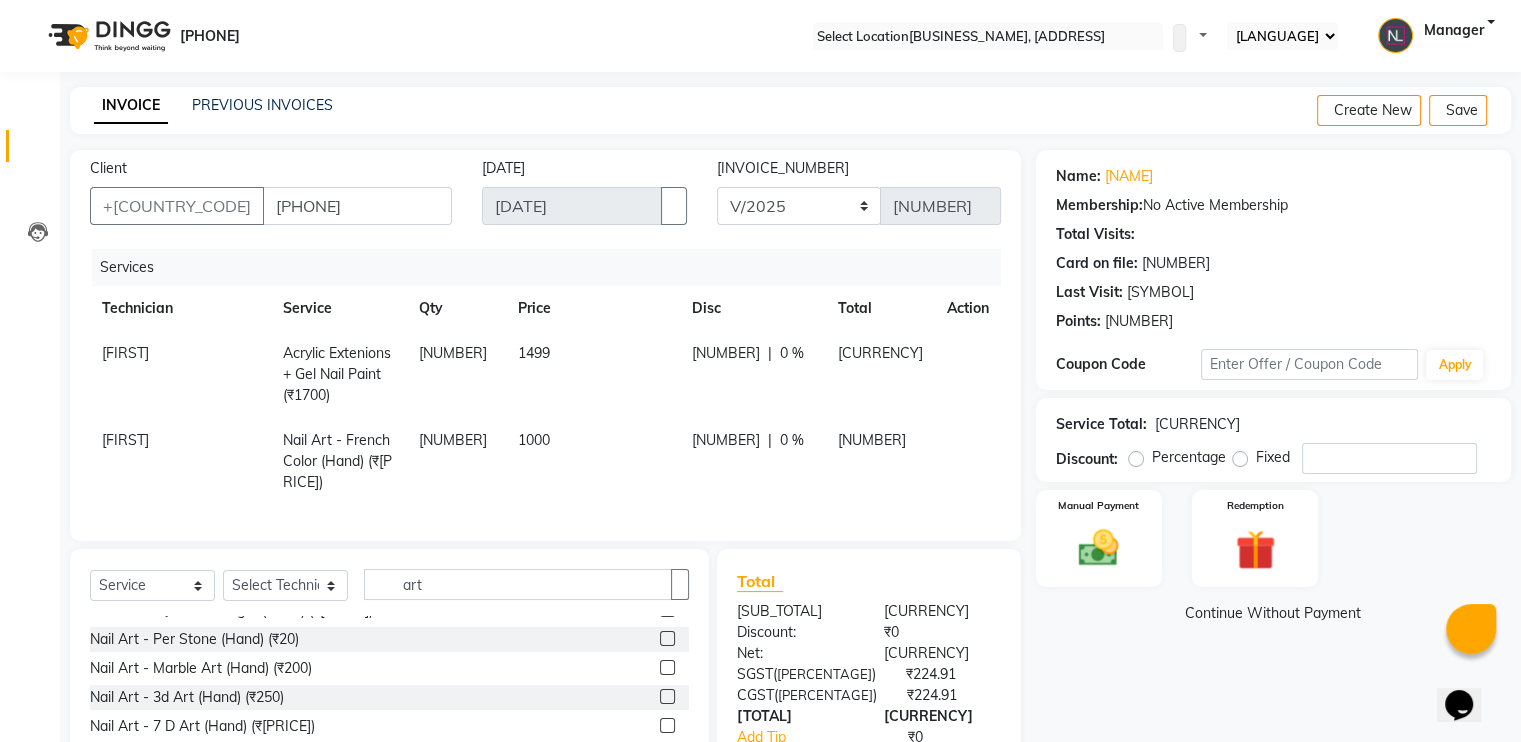 click on "1000" at bounding box center (125, 353) 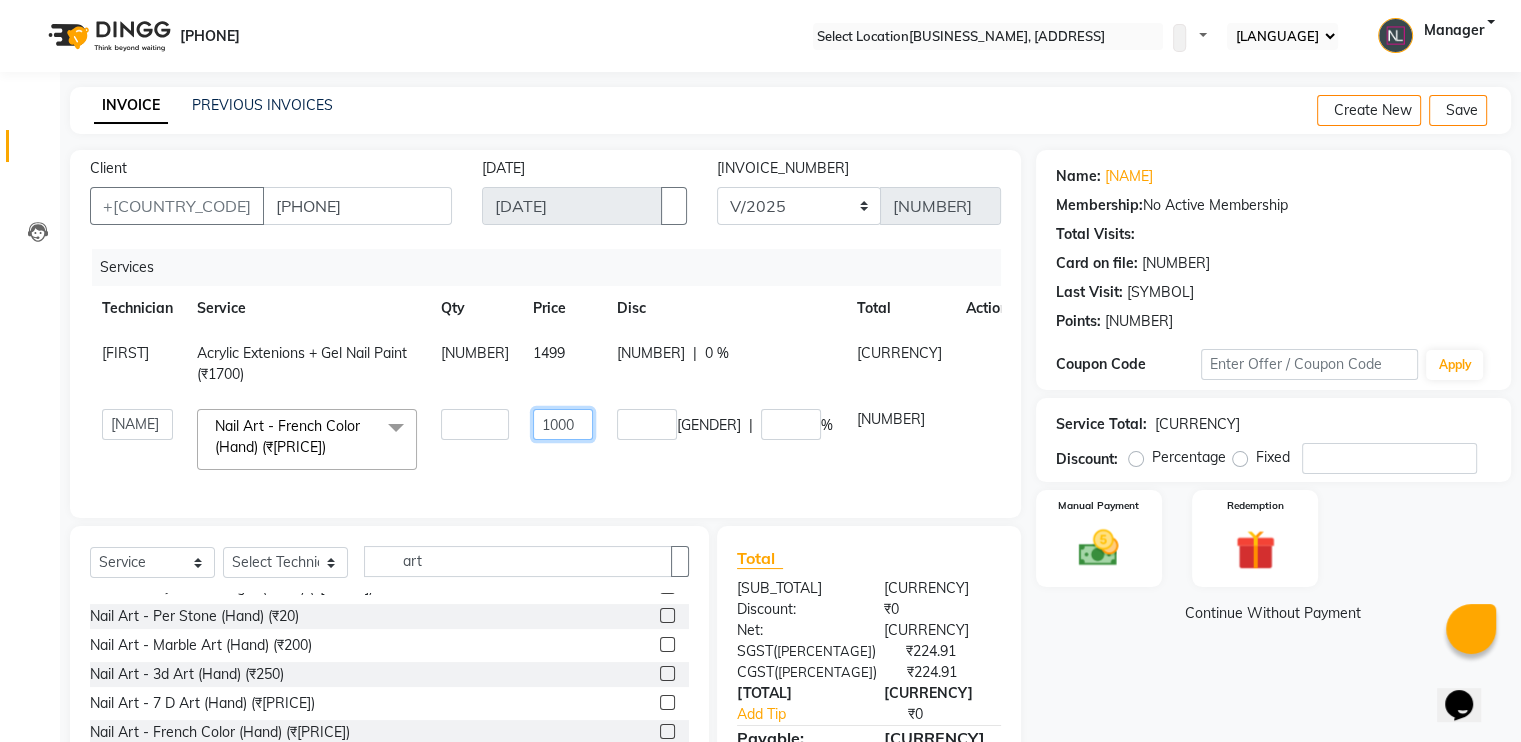 click on "1000" at bounding box center [475, 424] 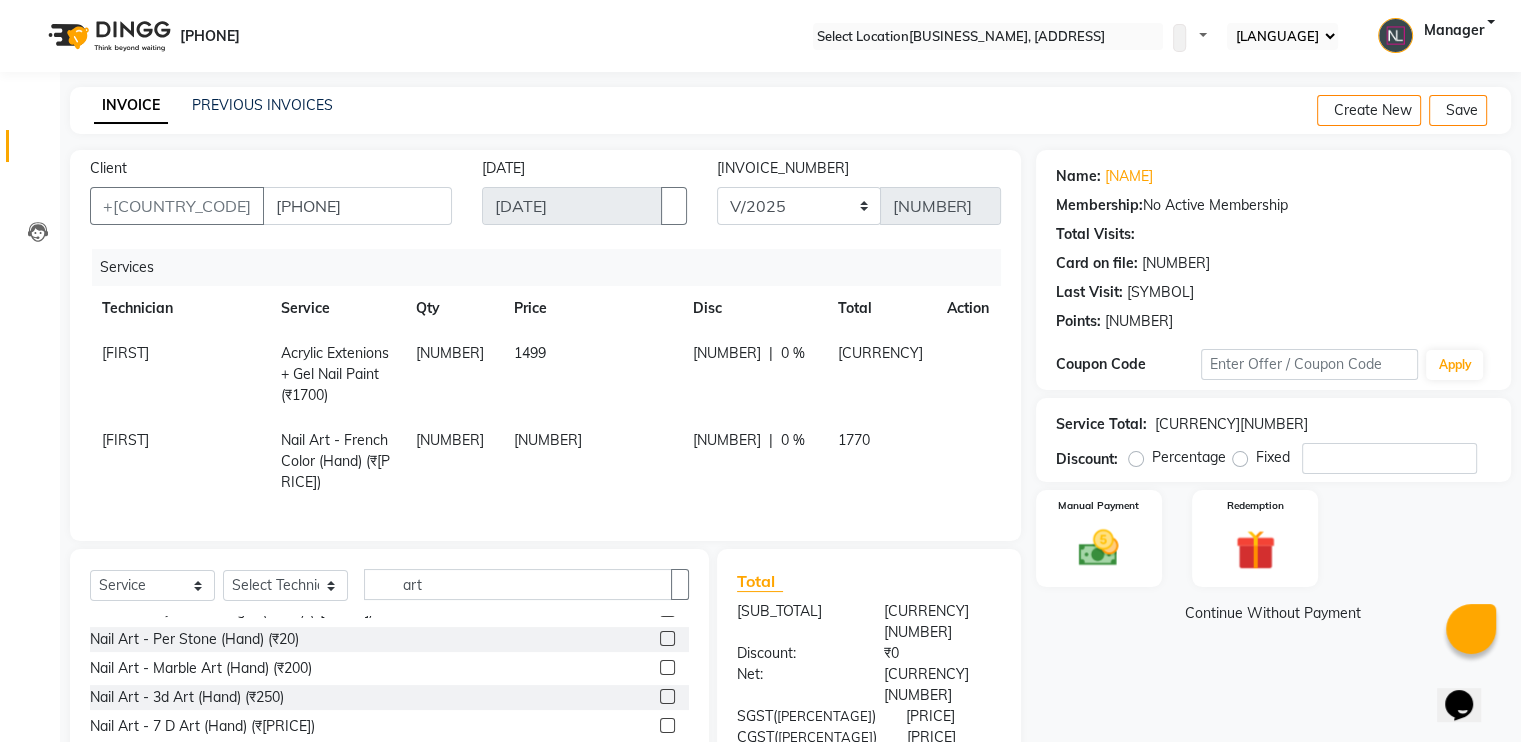 click on "Name: [FIRST]  Membership:  No Active Membership  Total Visits:   Card on file:  0 Last Visit:   - Points:   0  Coupon Code Apply Service Total:  [CURRENCY]  Discount:  Percentage   Fixed  0 Manual Payment Redemption  Continue Without Payment" at bounding box center [1281, 517] 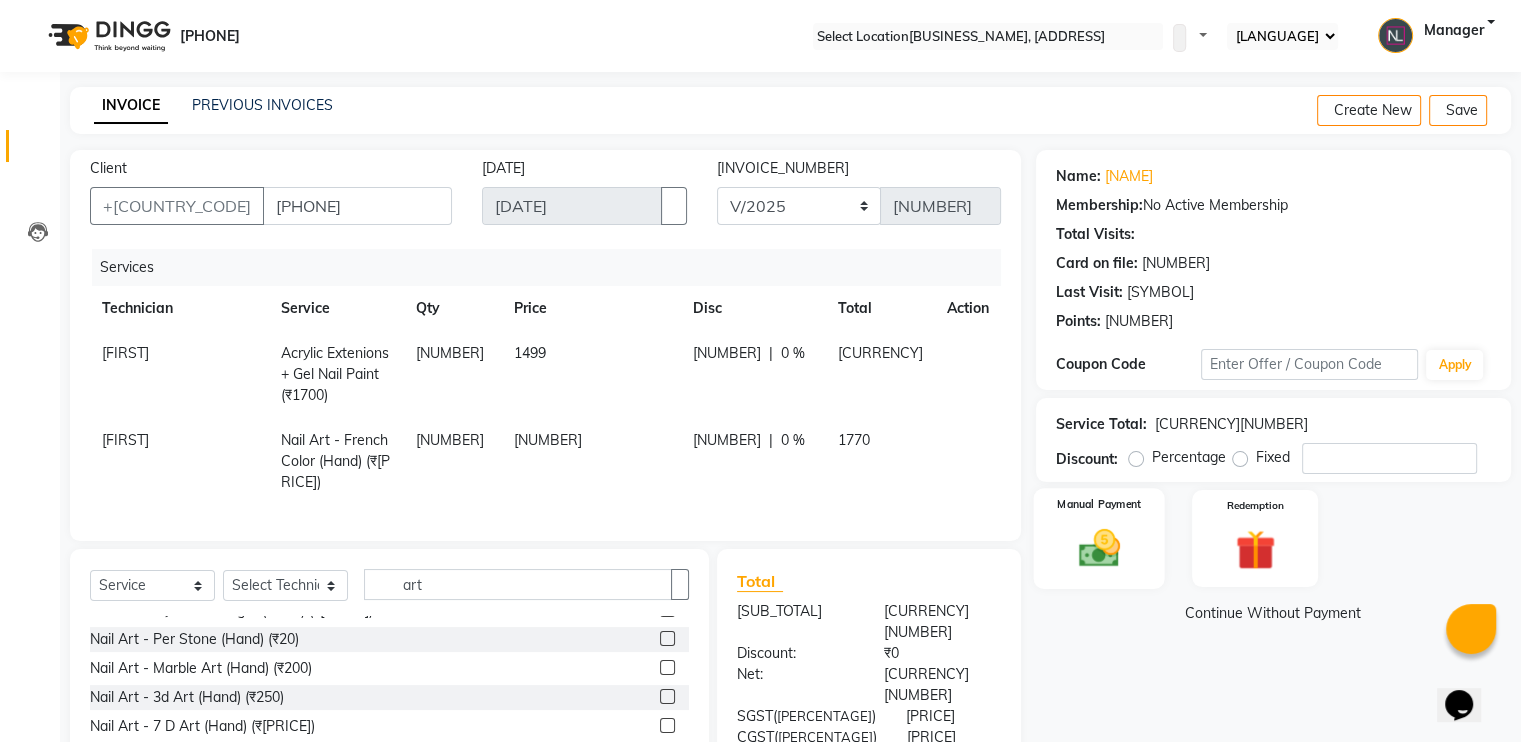 click at bounding box center [1098, 548] 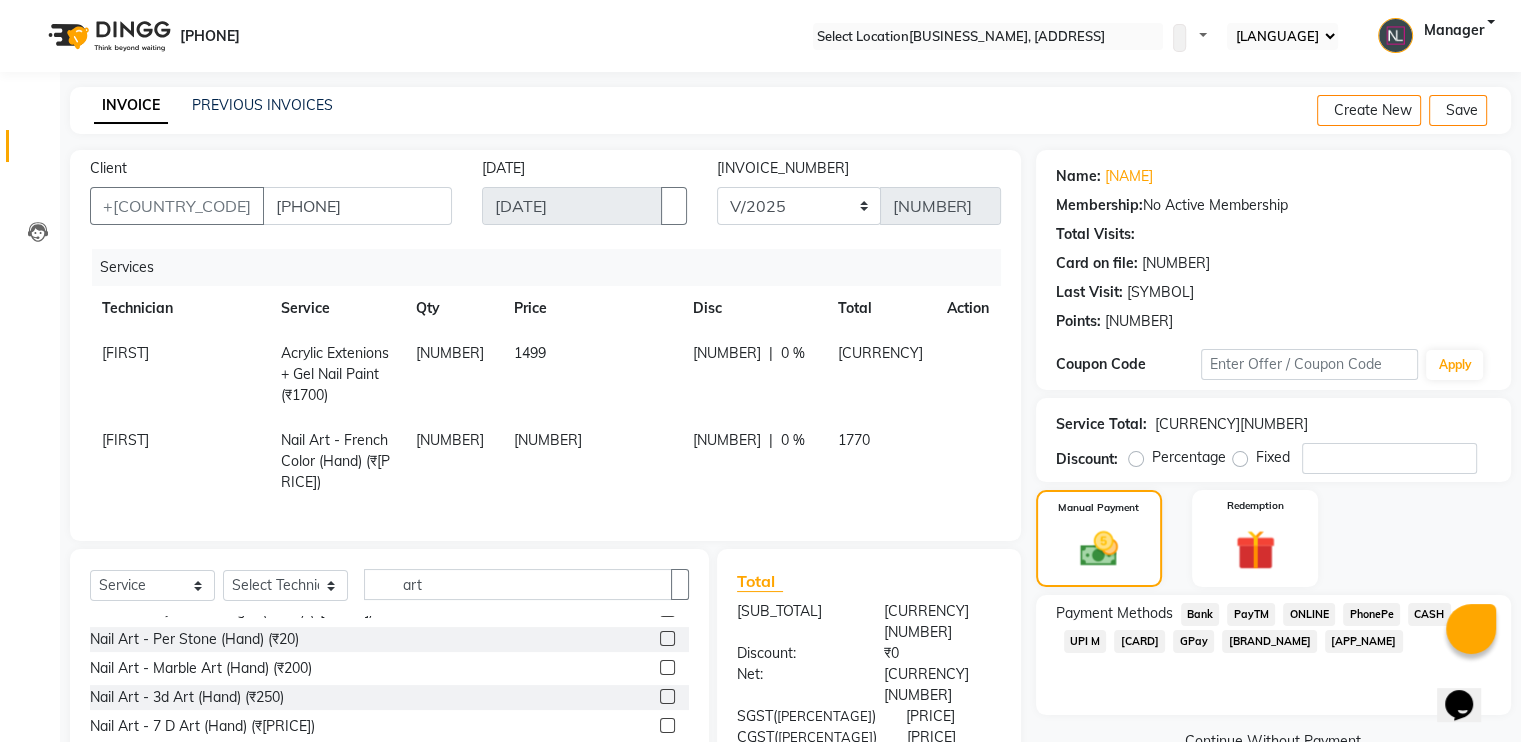 click on "[CARD]" at bounding box center (1200, 614) 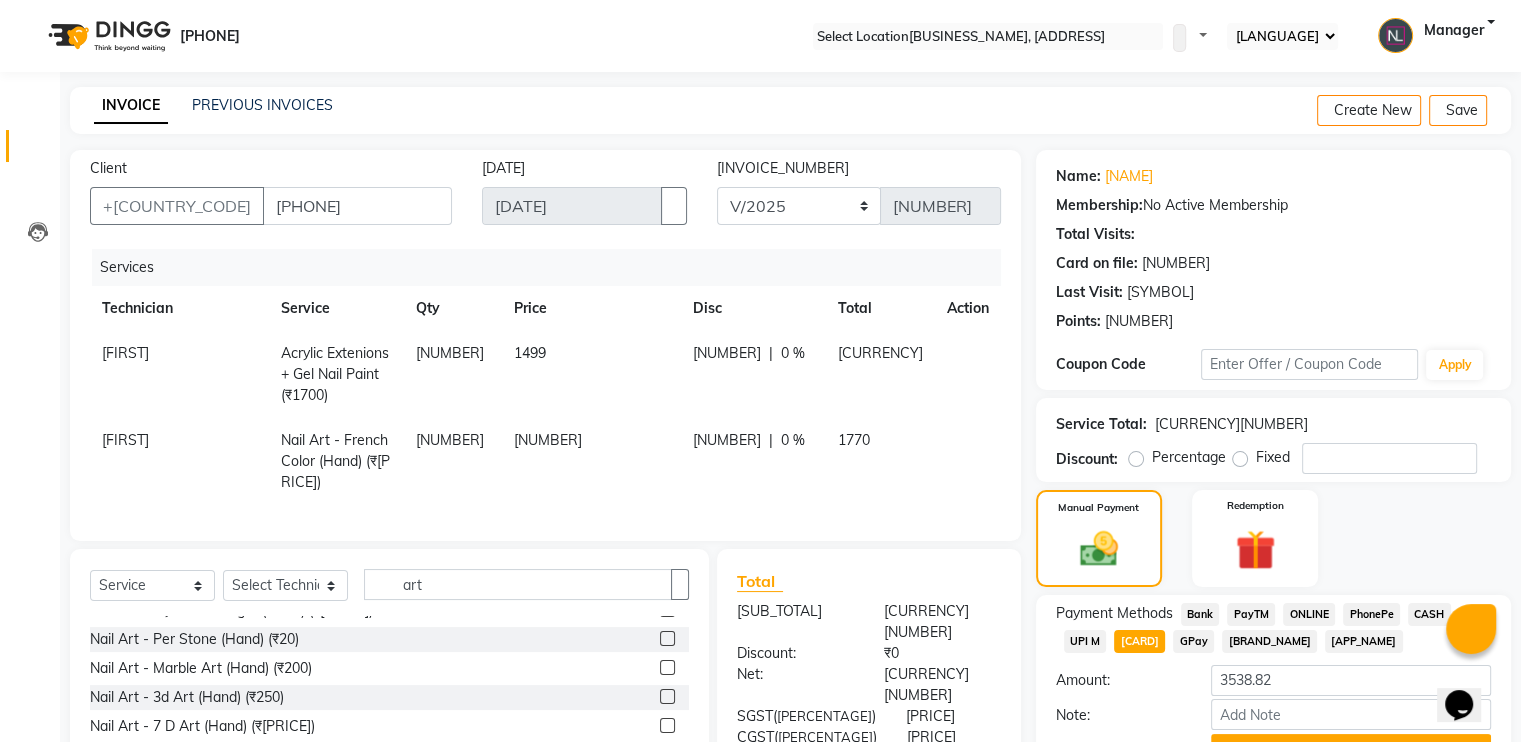 scroll, scrollTop: 146, scrollLeft: 0, axis: vertical 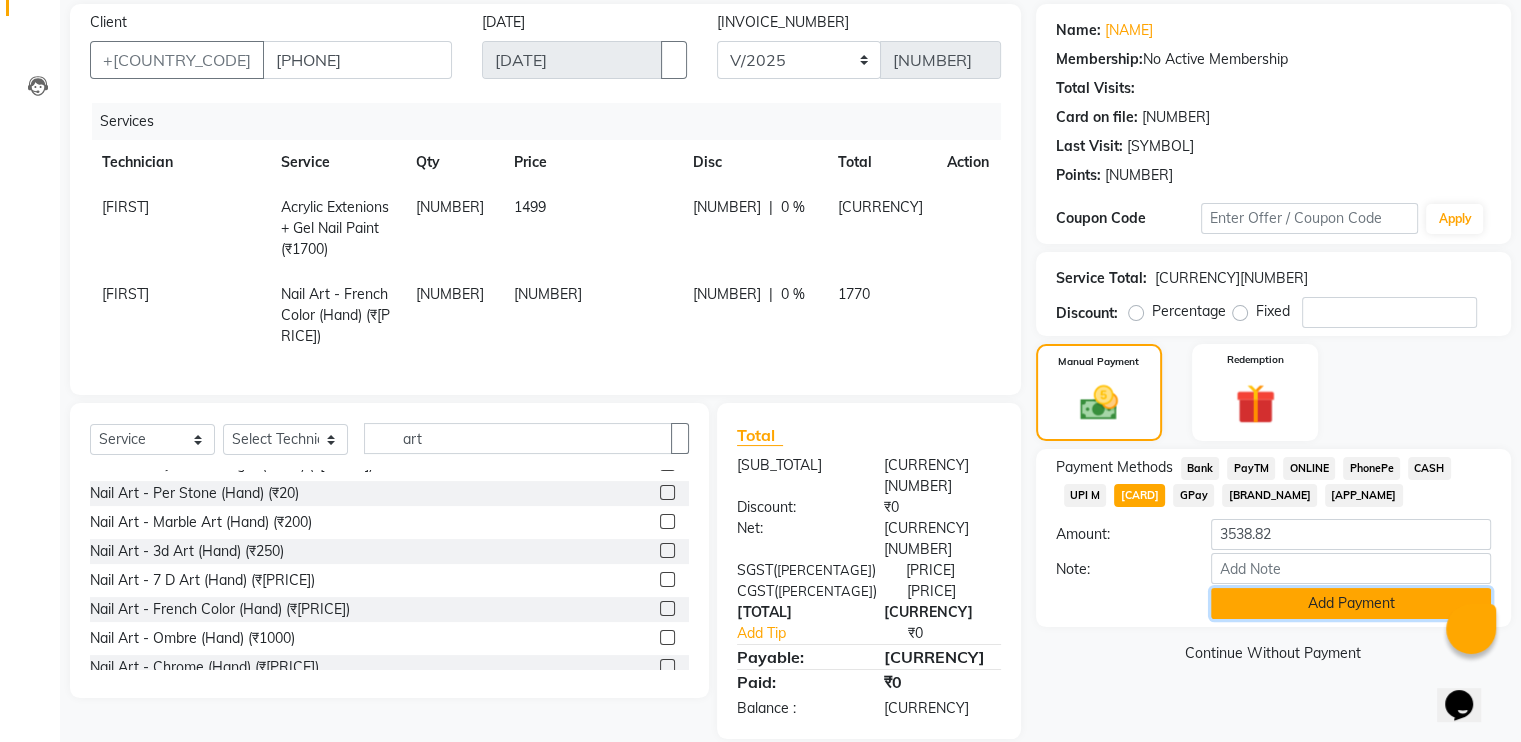 click on "Add Payment" at bounding box center (1351, 603) 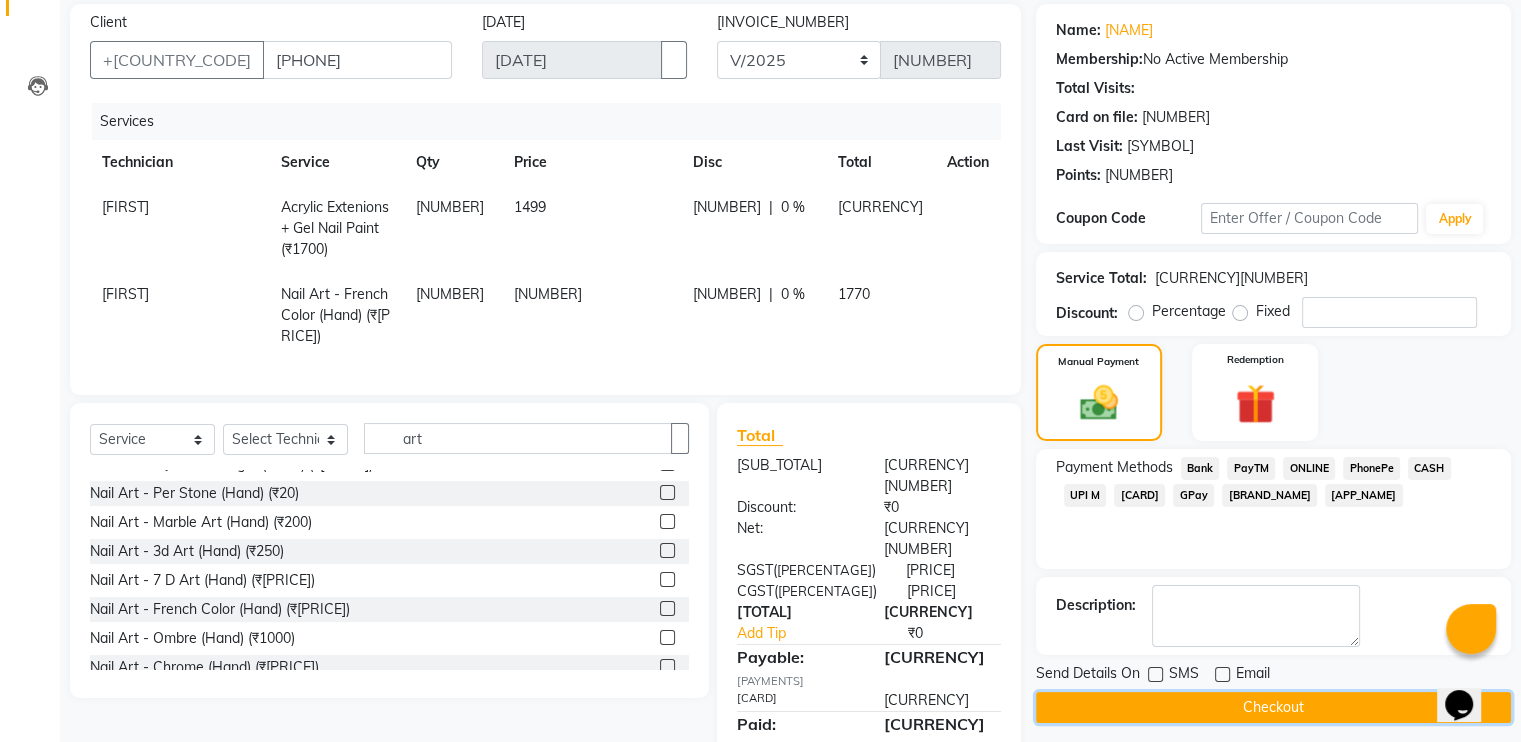 click on "Checkout" at bounding box center [1273, 707] 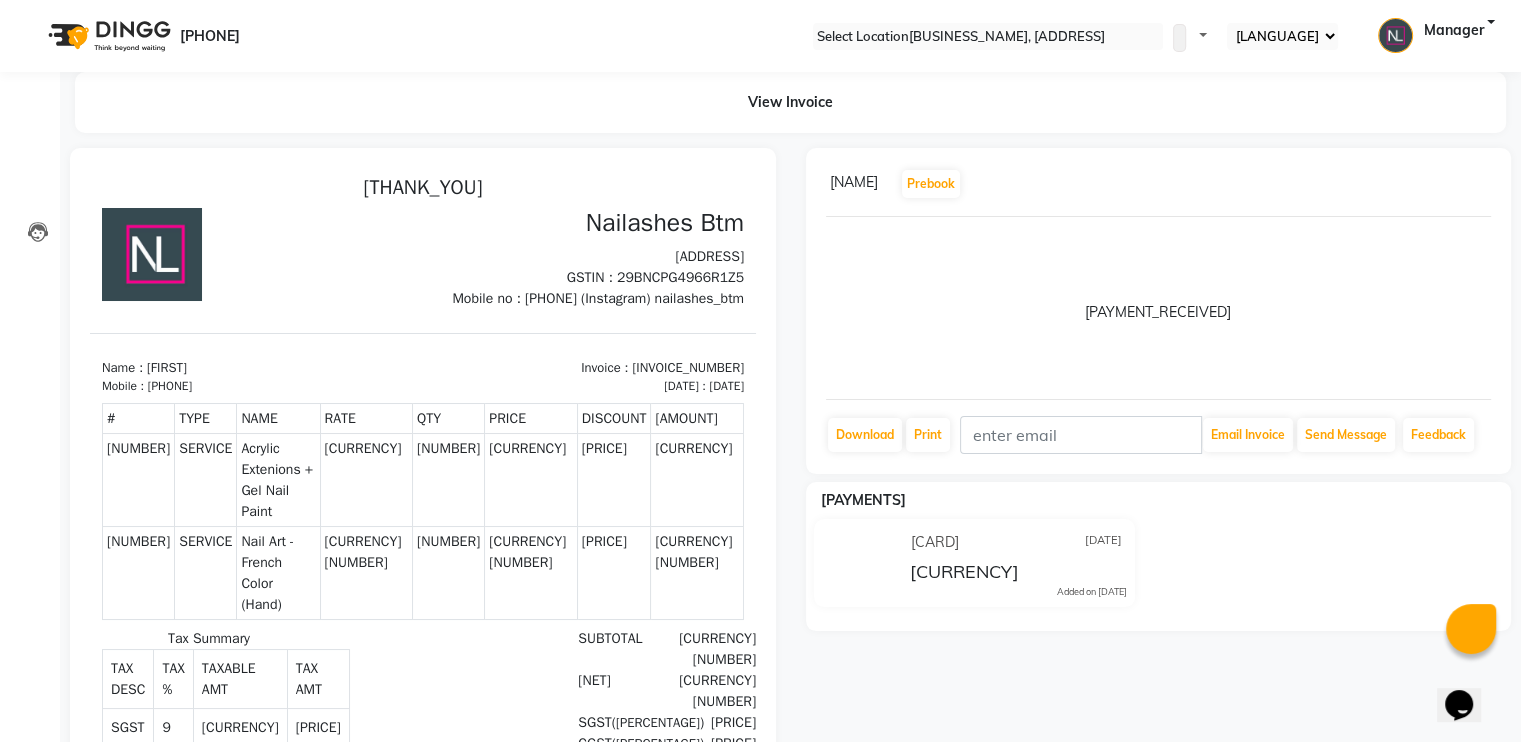 scroll, scrollTop: 0, scrollLeft: 0, axis: both 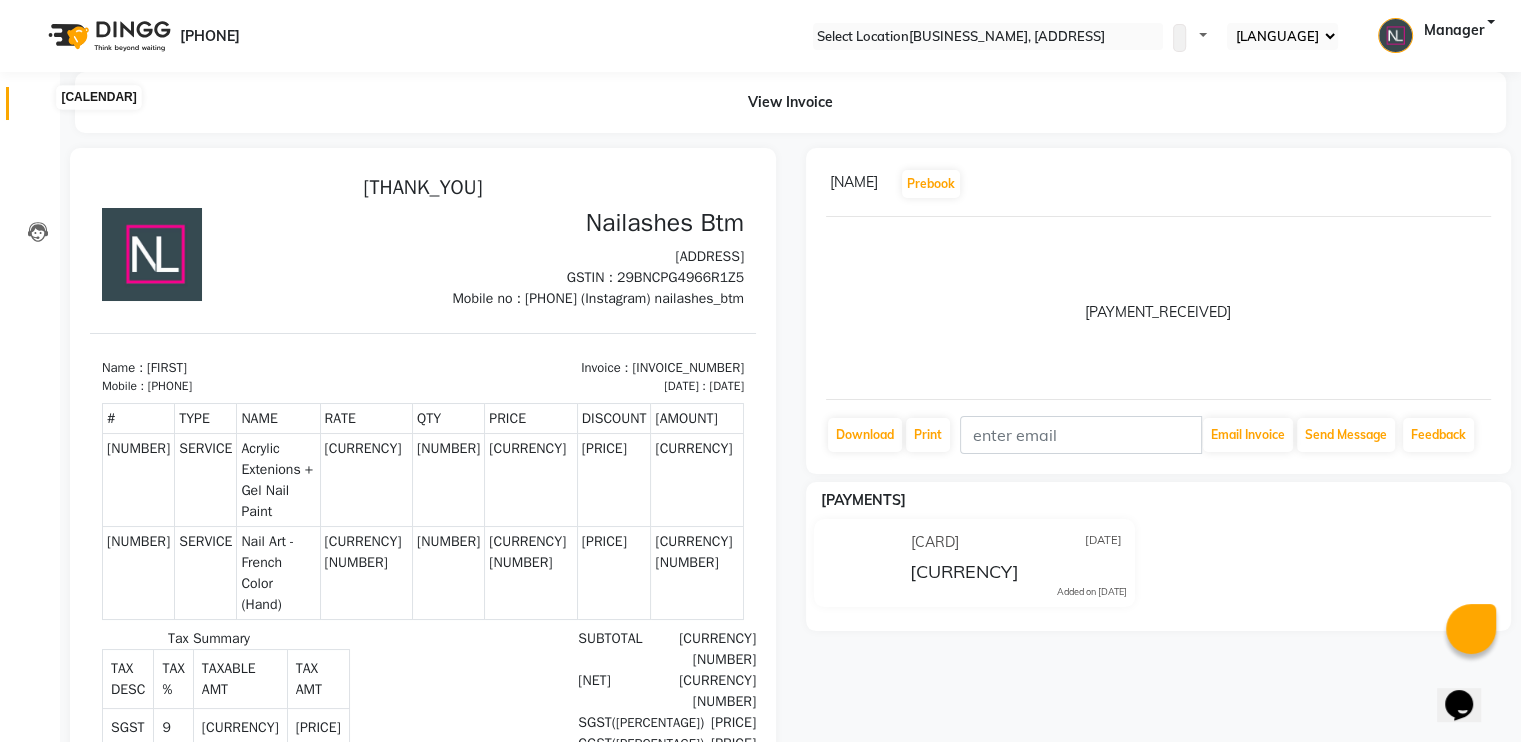 click at bounding box center (38, 108) 